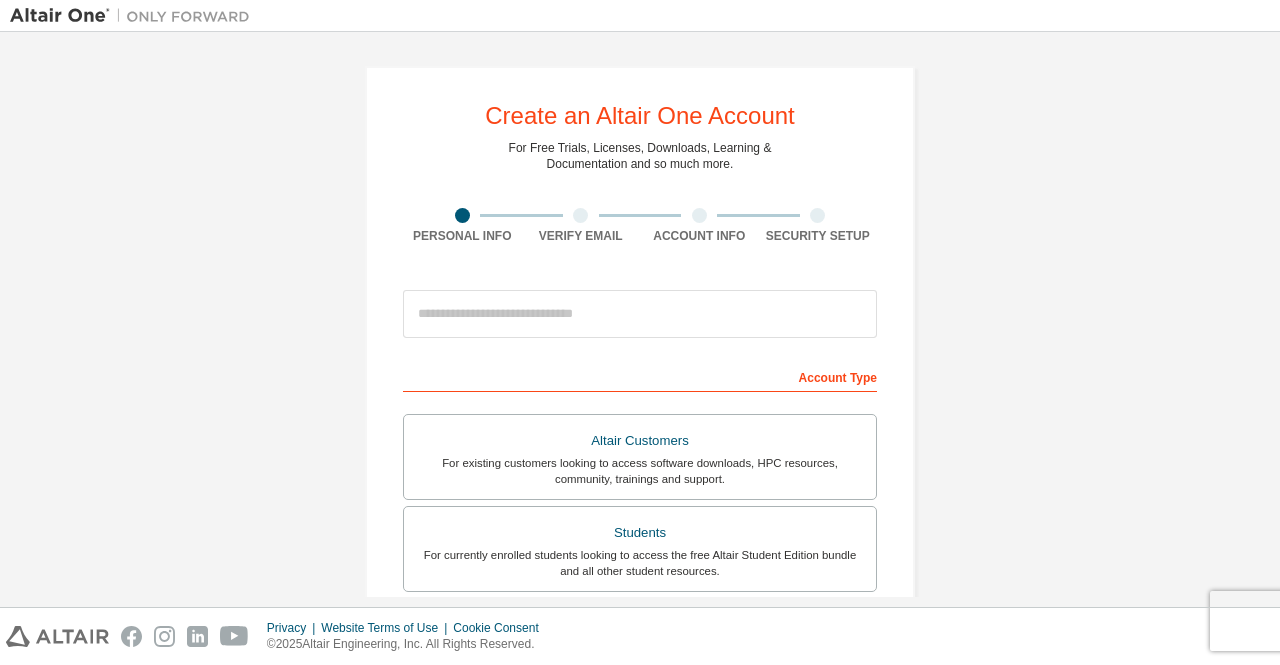 scroll, scrollTop: 0, scrollLeft: 0, axis: both 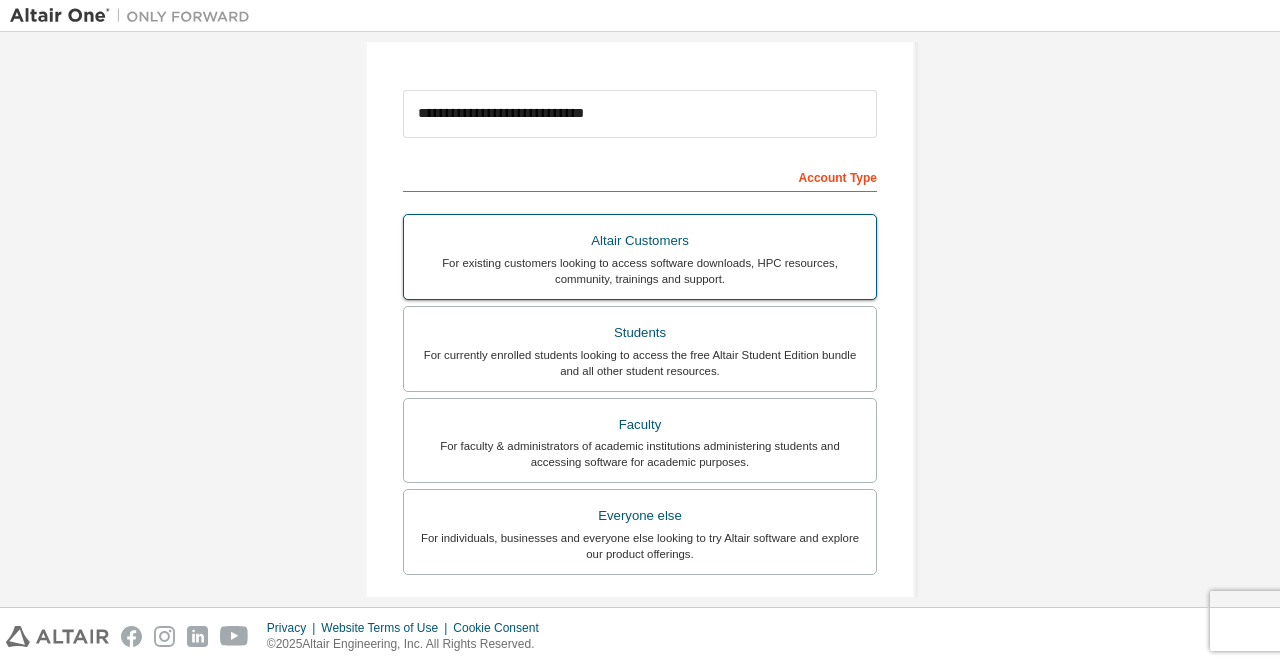 type on "**********" 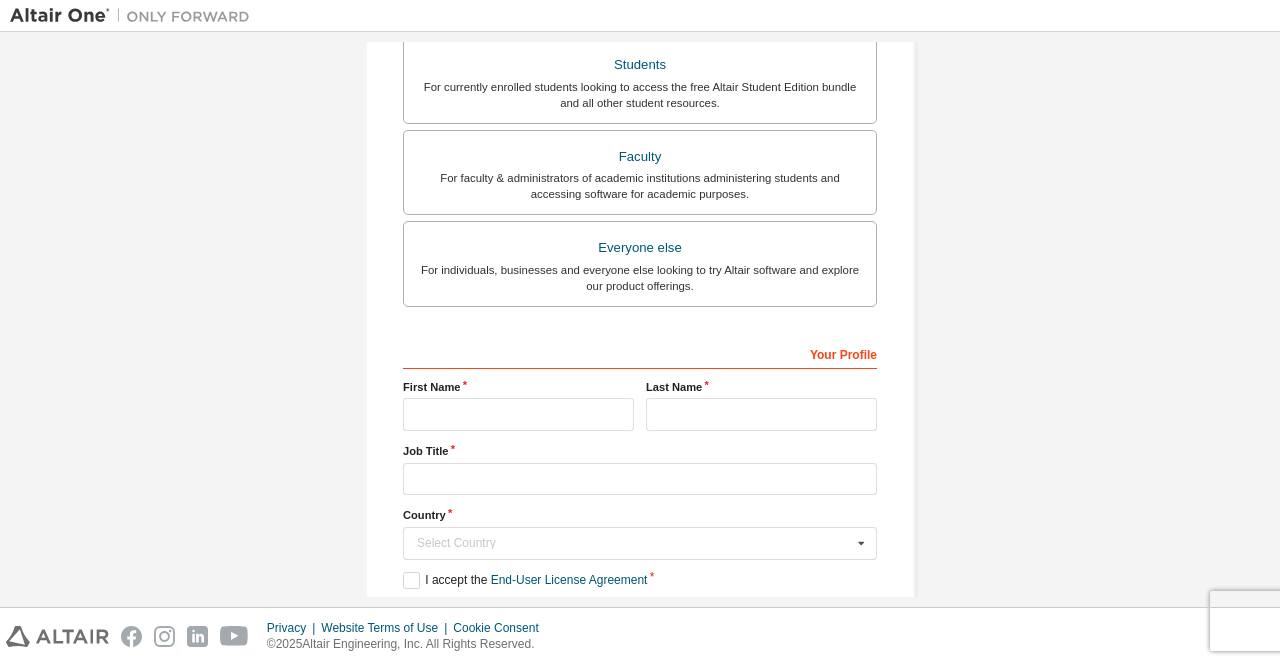 scroll, scrollTop: 500, scrollLeft: 0, axis: vertical 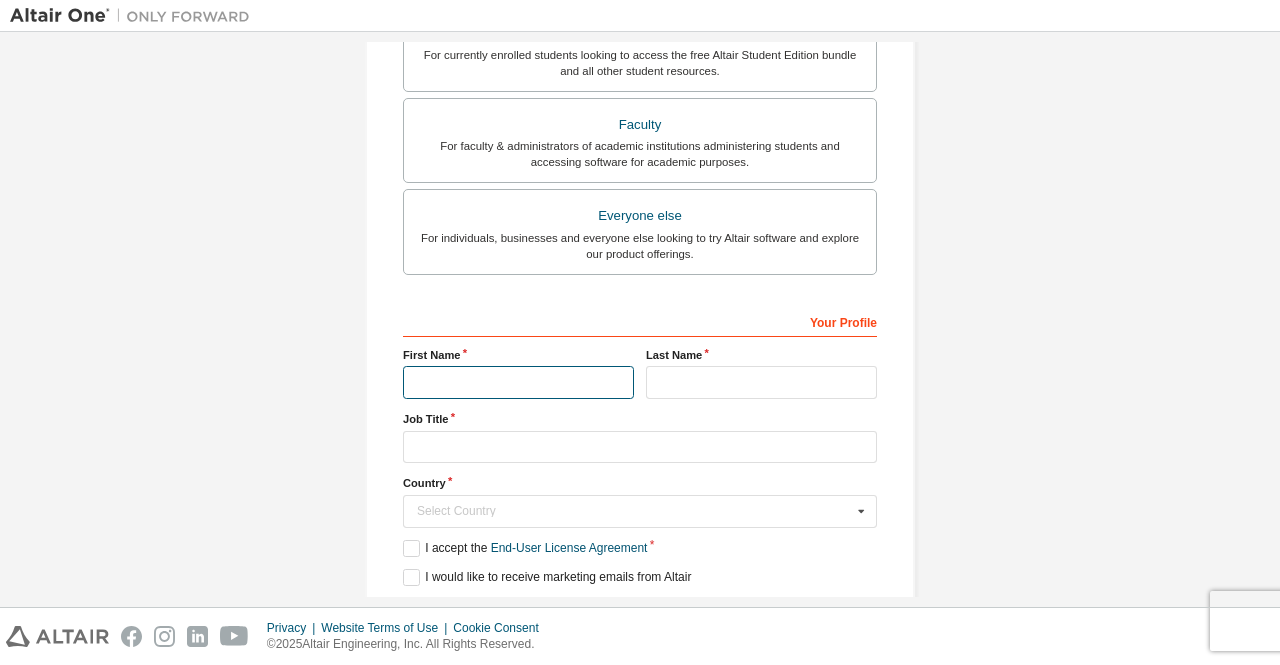 click at bounding box center (518, 382) 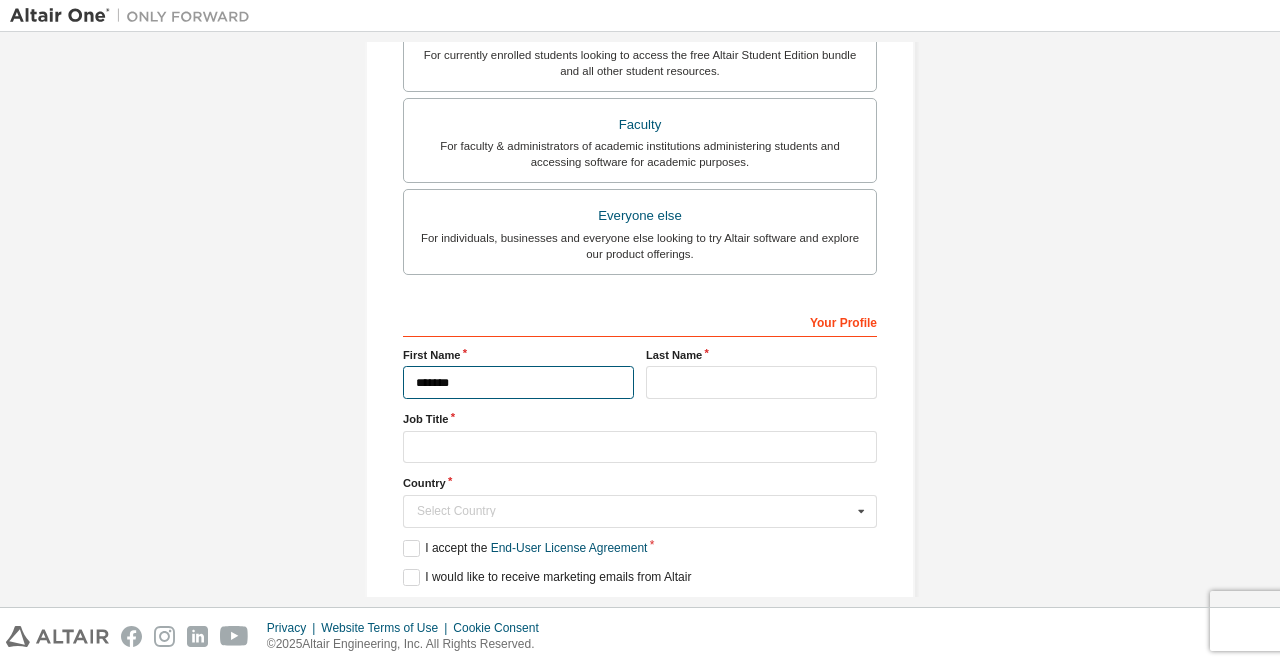 type on "*******" 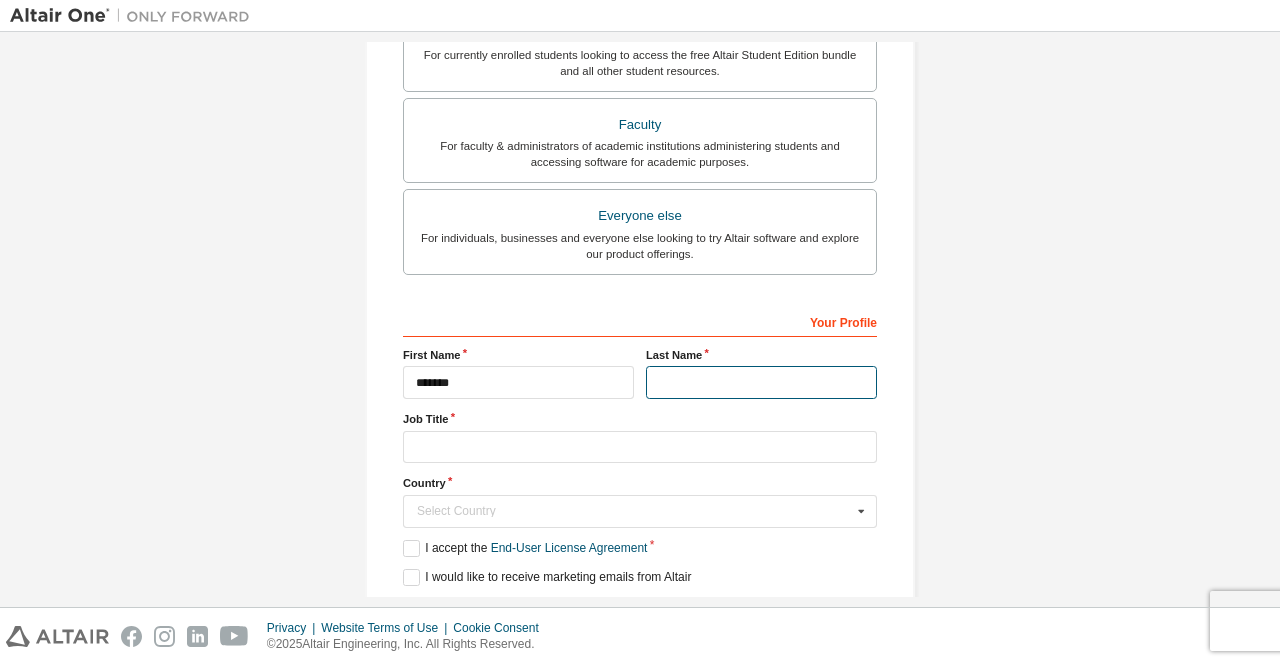 click at bounding box center (761, 382) 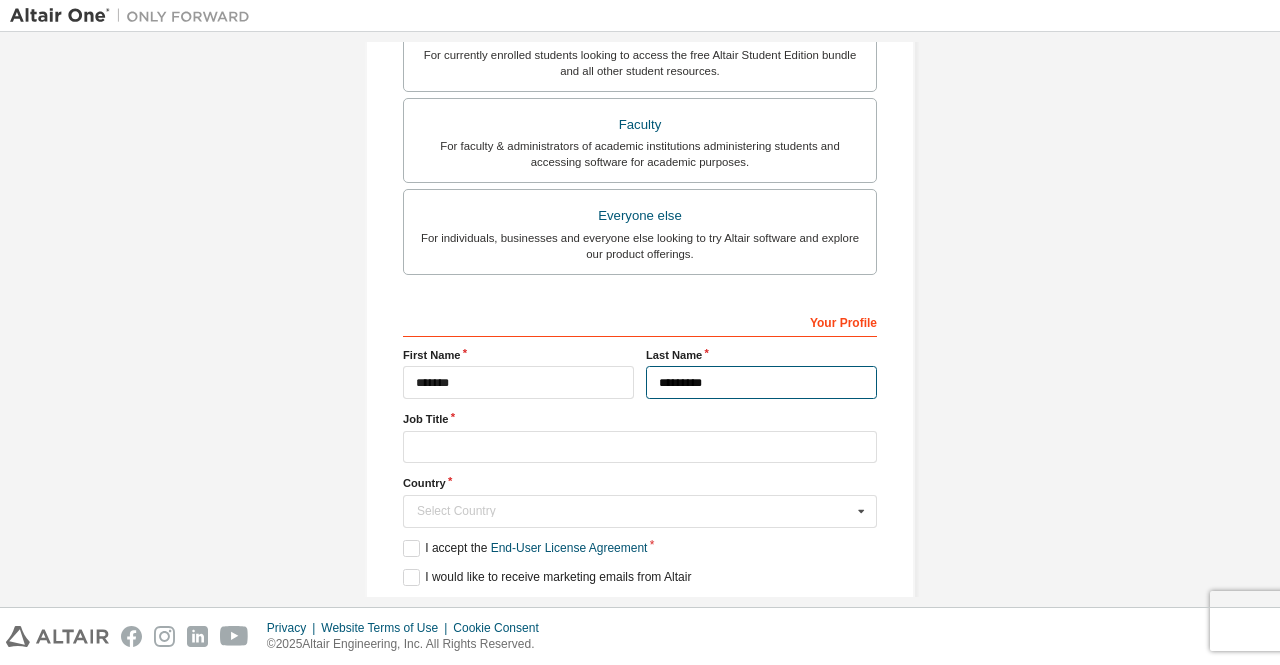 type on "*********" 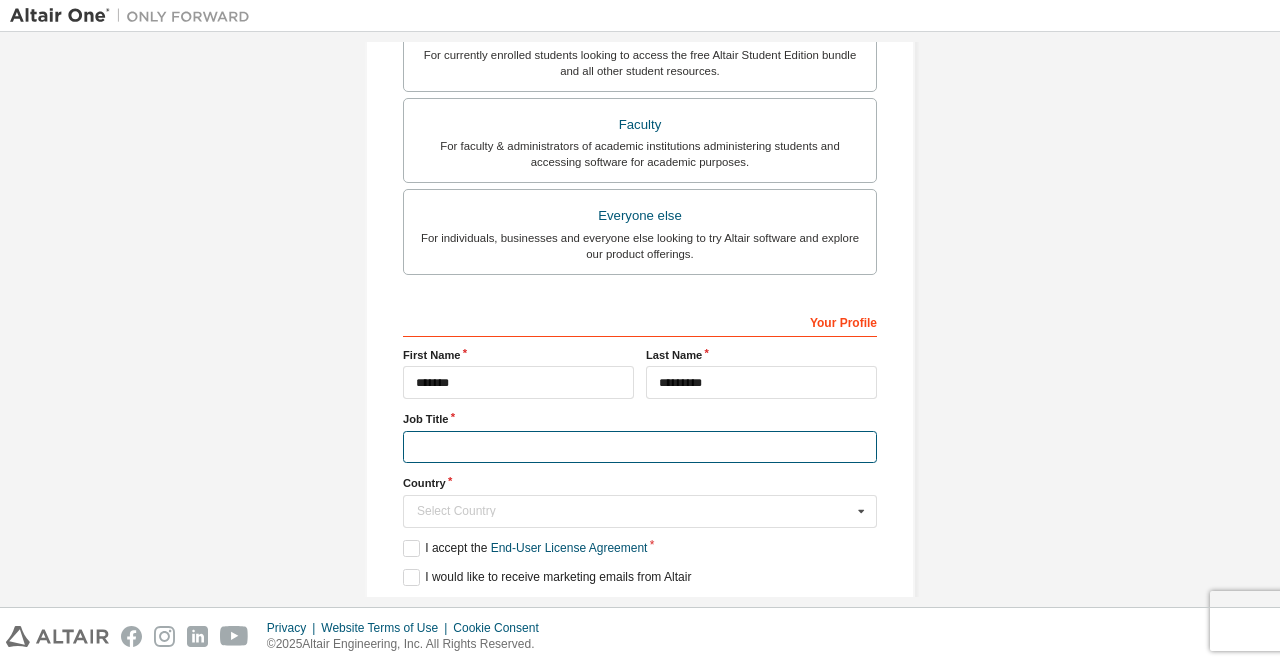 click at bounding box center (640, 447) 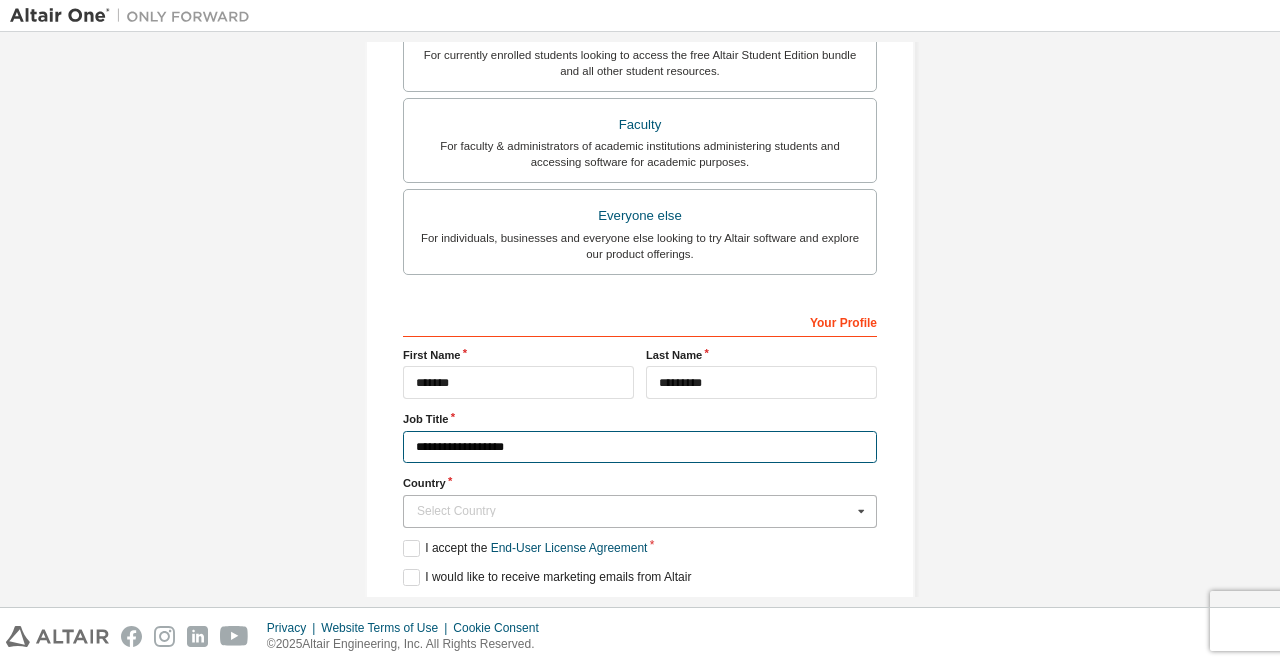 type on "**********" 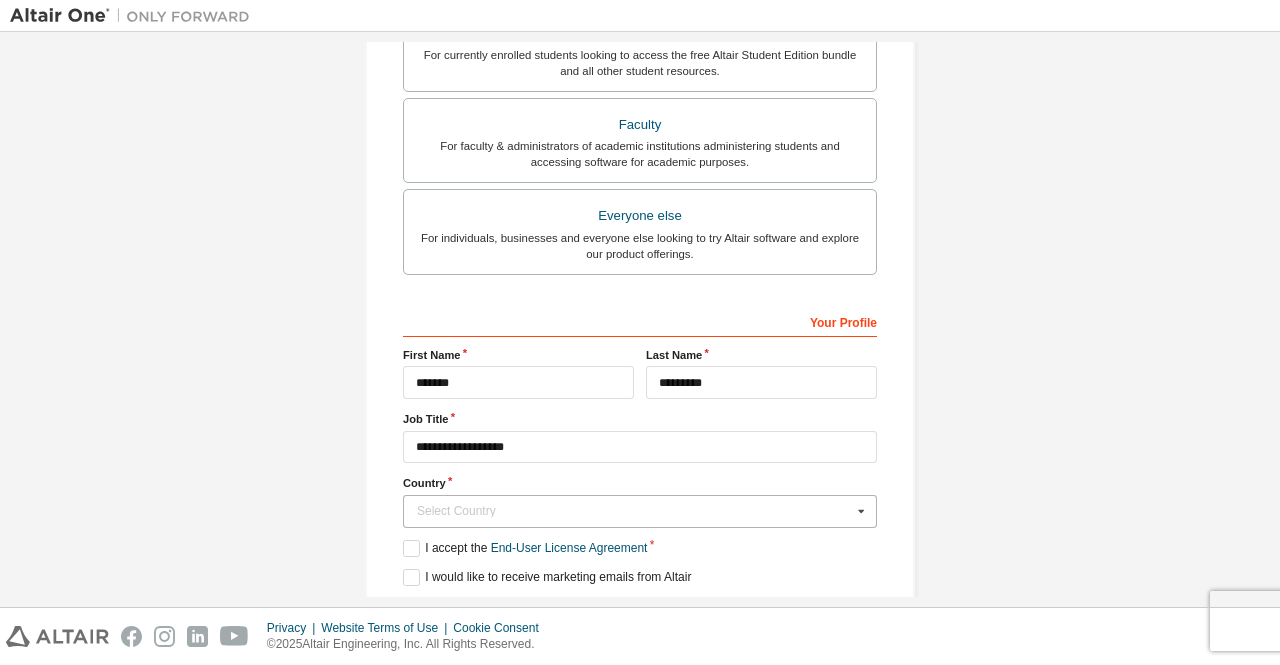 click on "Select Country" at bounding box center (634, 511) 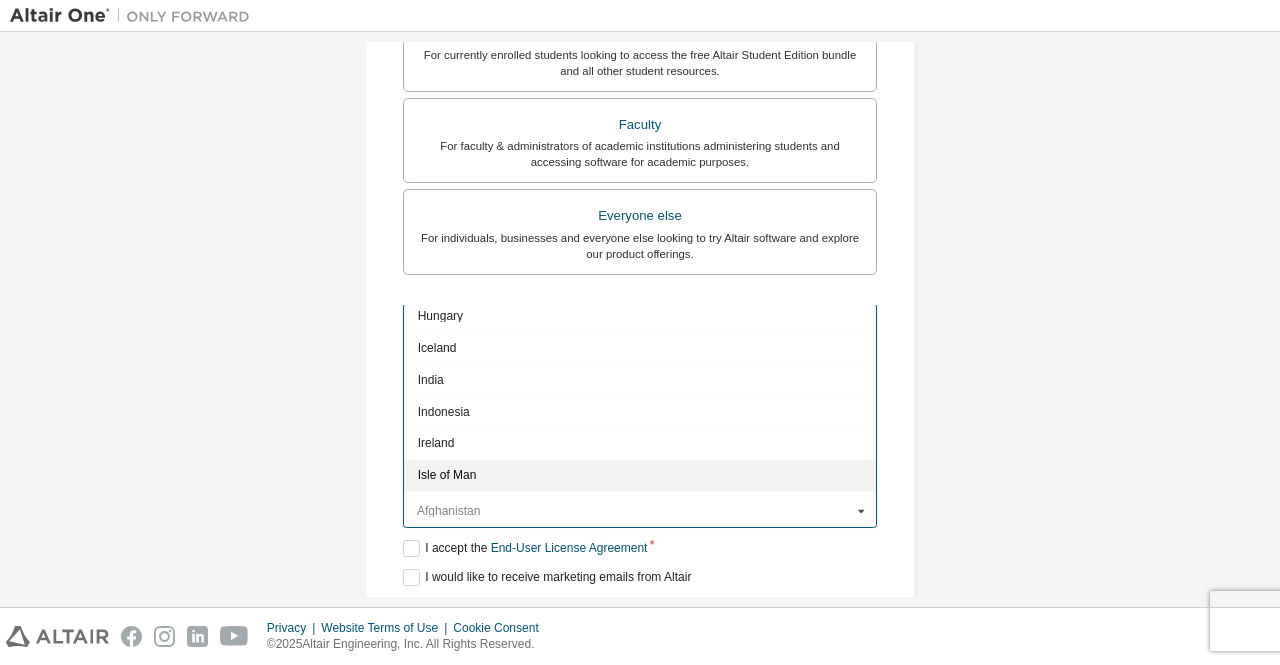 scroll, scrollTop: 3100, scrollLeft: 0, axis: vertical 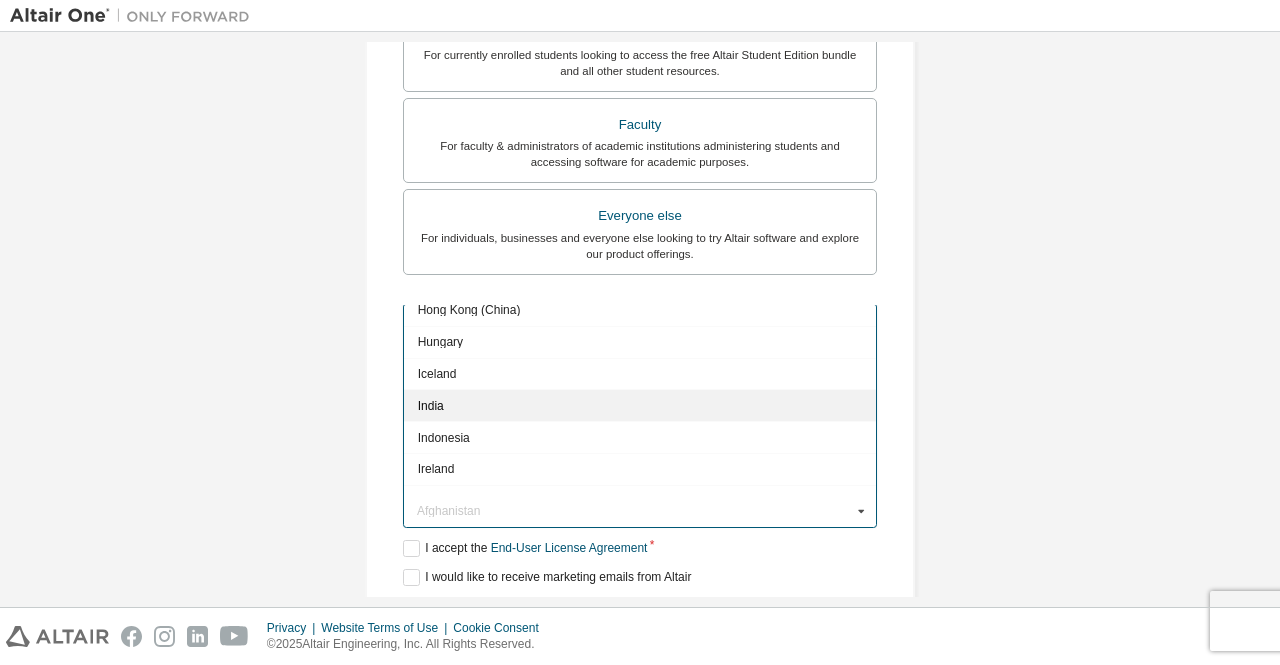 click on "India" at bounding box center (640, 405) 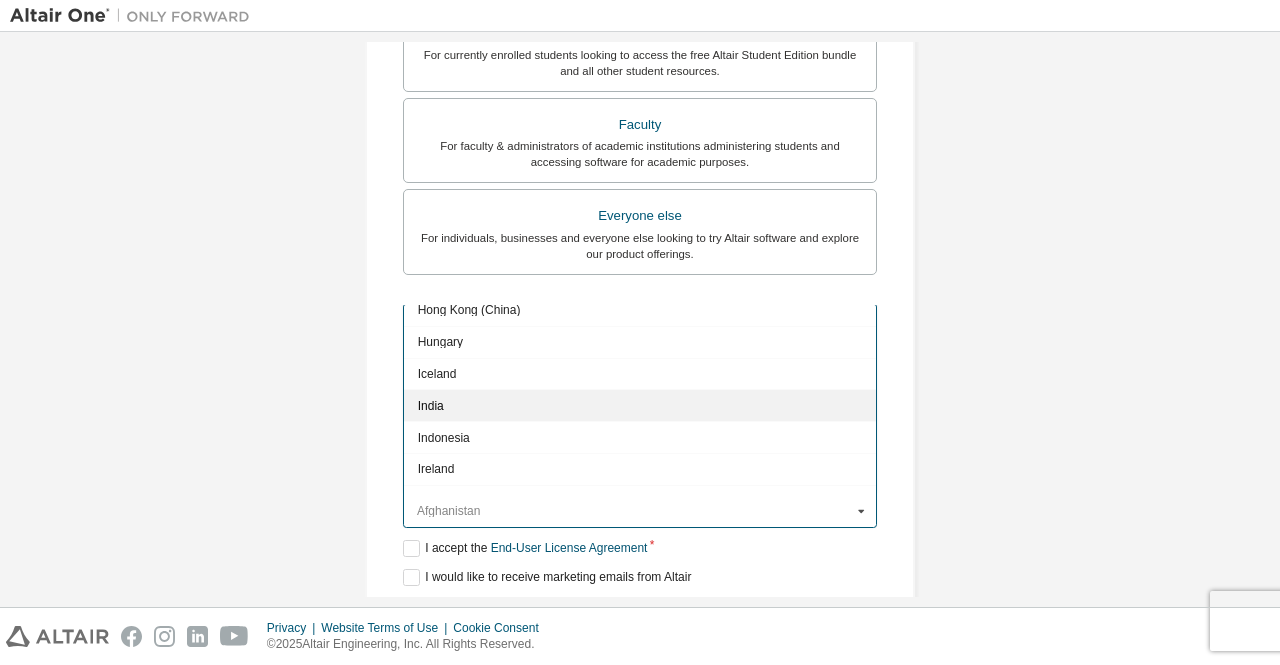type on "***" 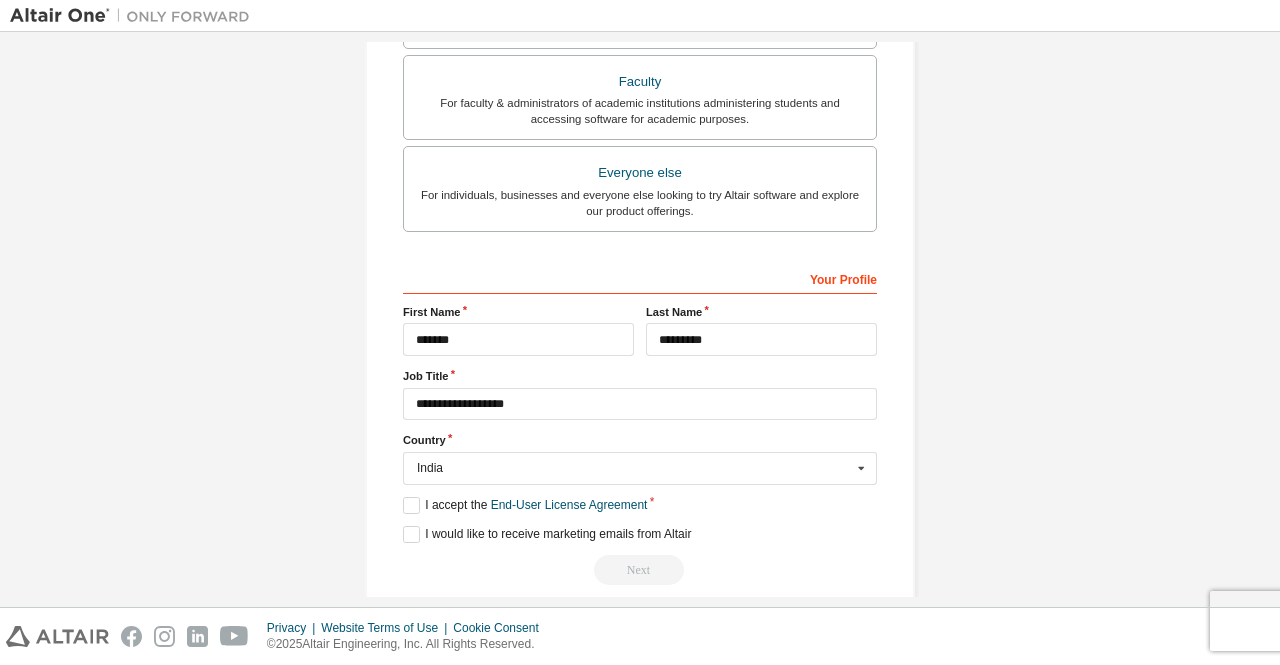 scroll, scrollTop: 562, scrollLeft: 0, axis: vertical 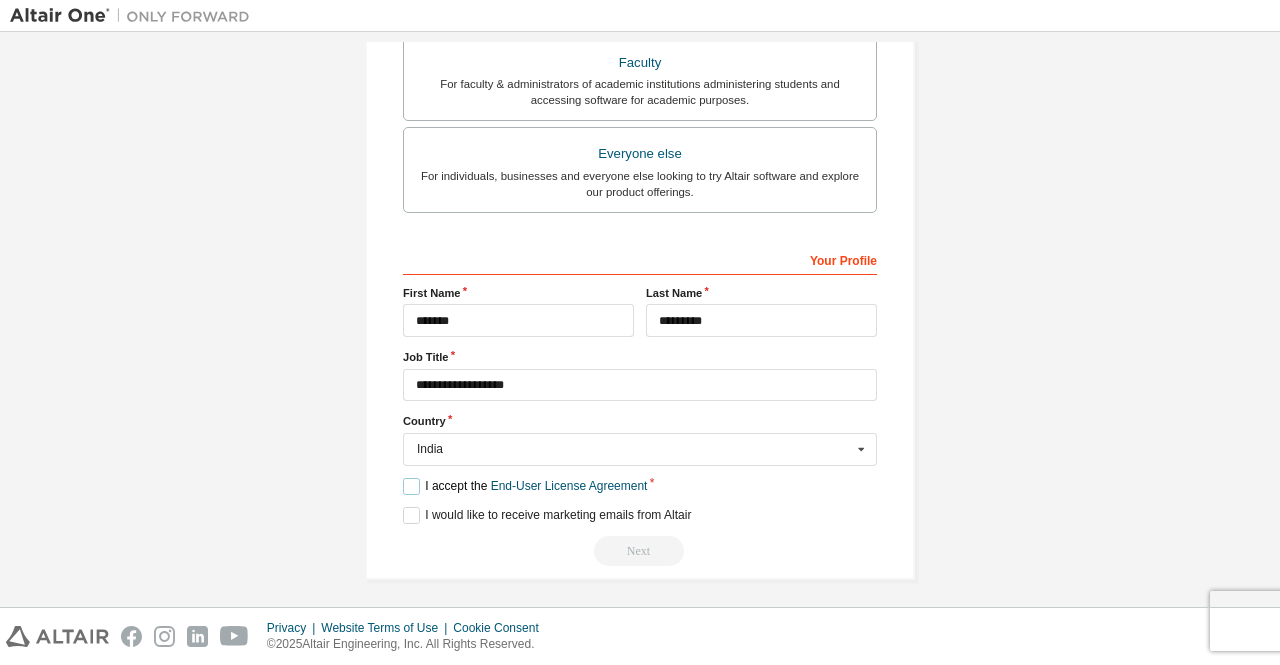 click on "I accept the    End-User License Agreement" at bounding box center [525, 486] 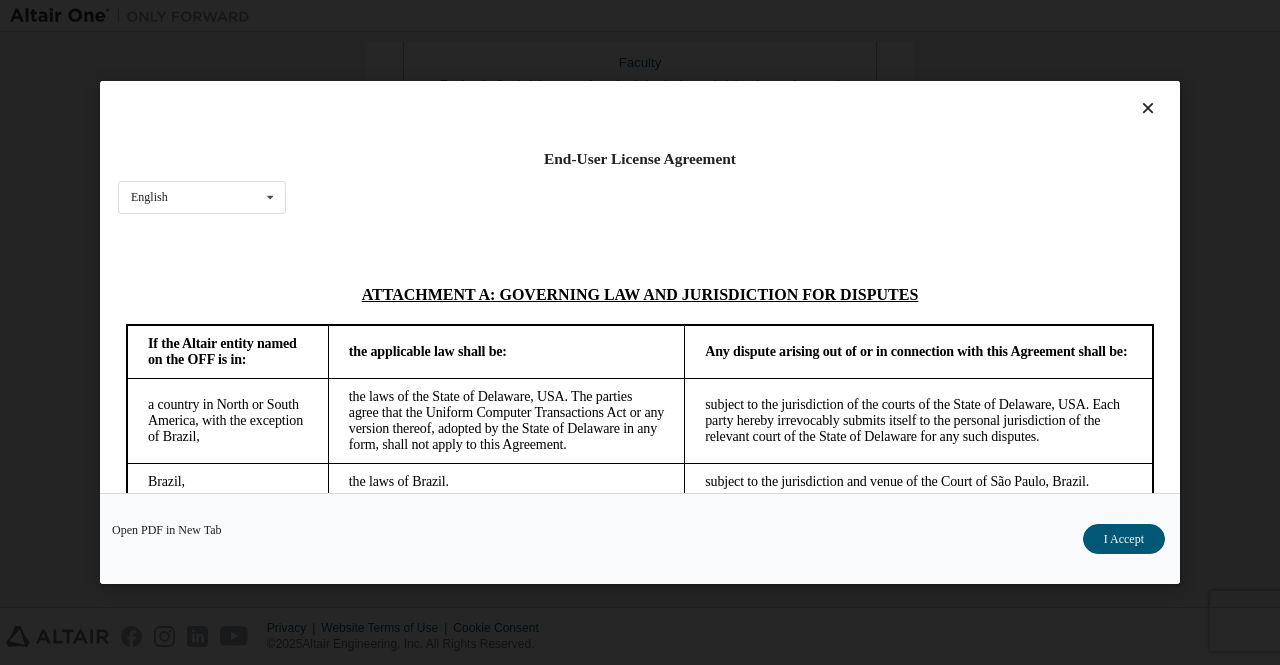 scroll, scrollTop: 5607, scrollLeft: 0, axis: vertical 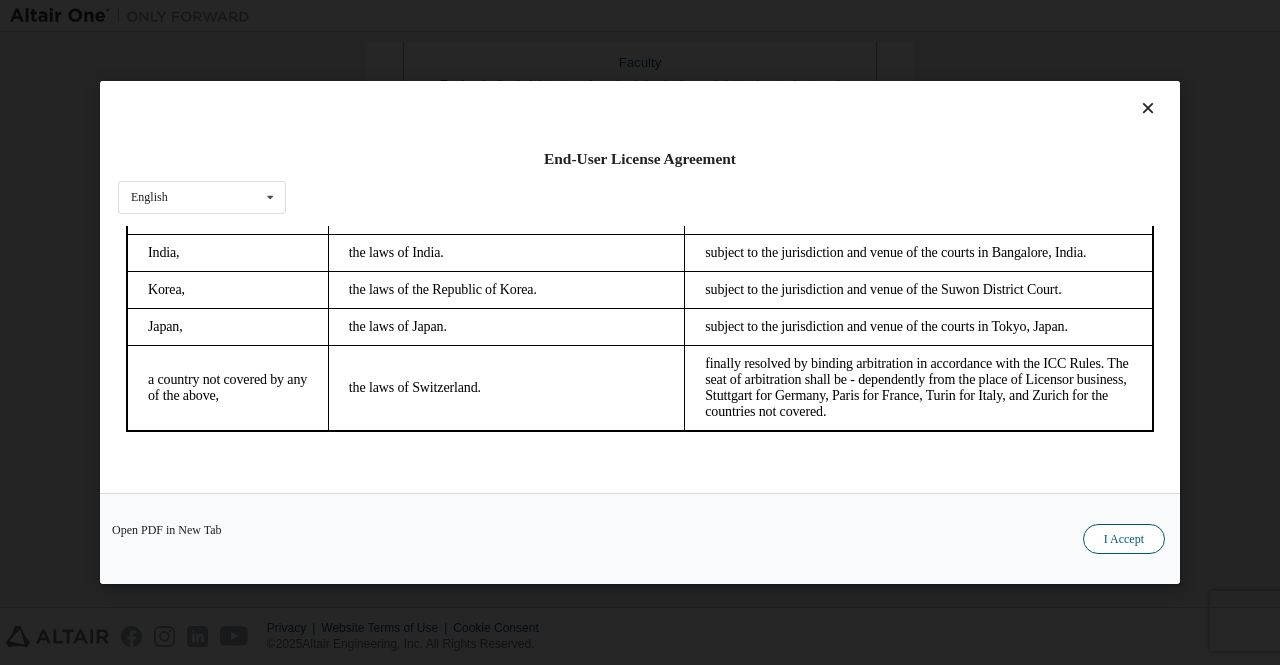 click on "I Accept" at bounding box center (1124, 539) 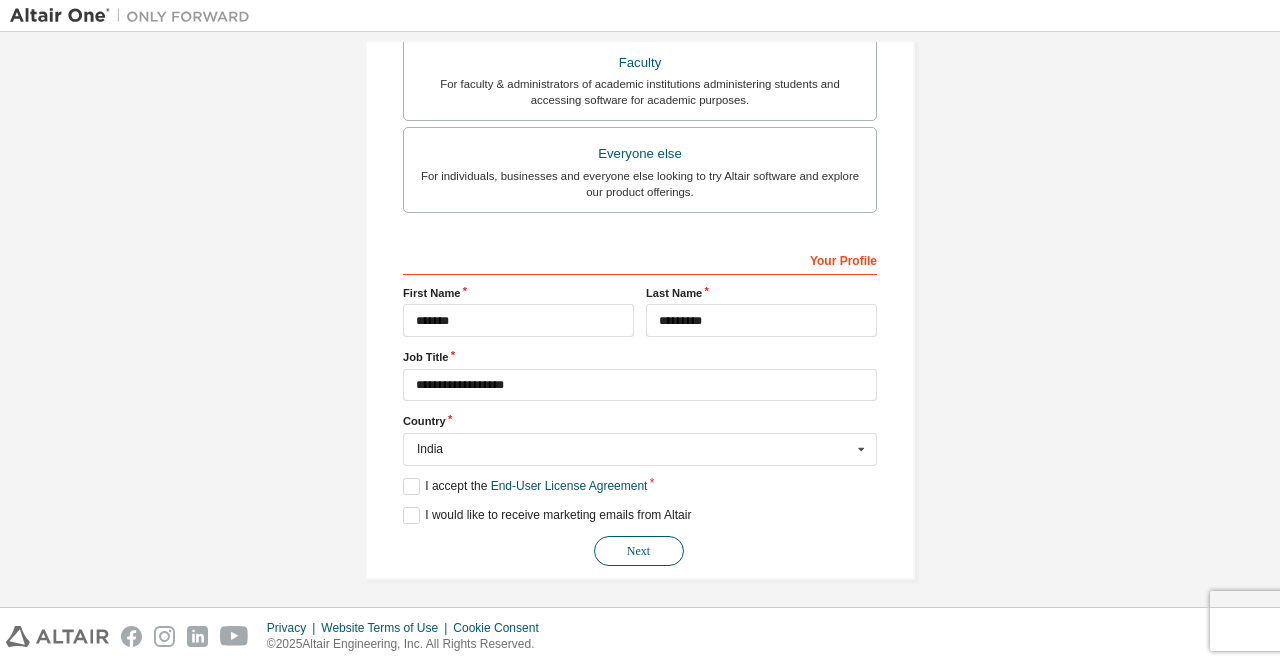 click on "Next" at bounding box center [639, 551] 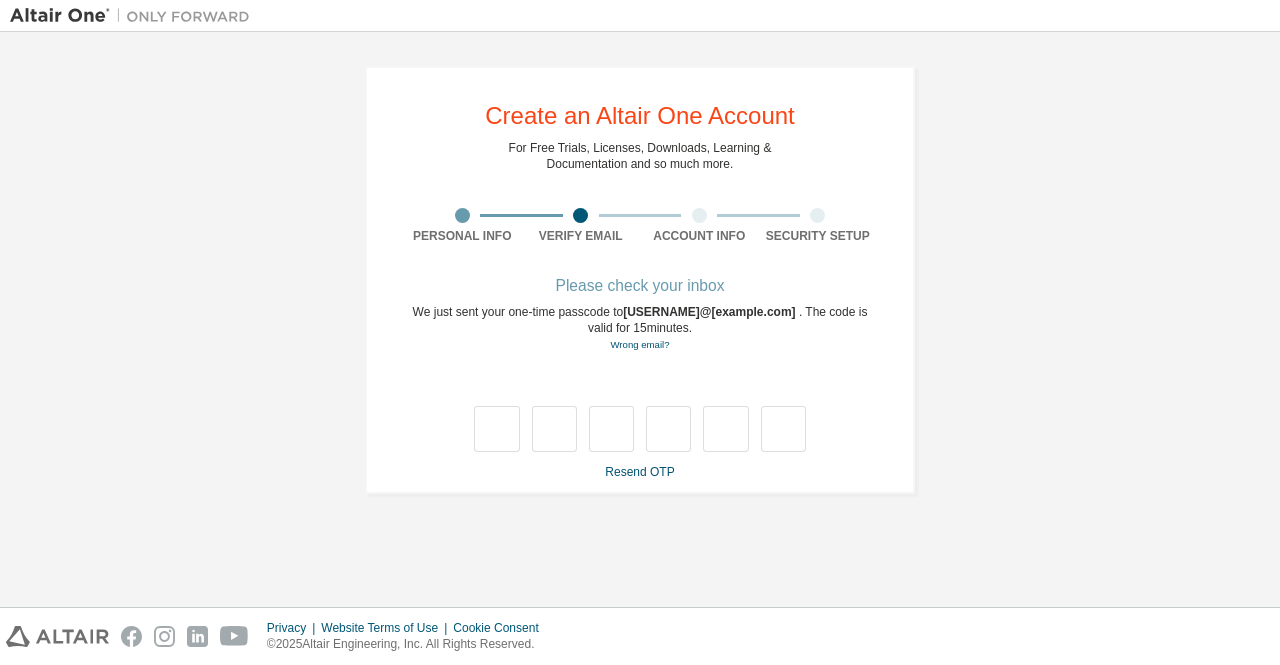 scroll, scrollTop: 0, scrollLeft: 0, axis: both 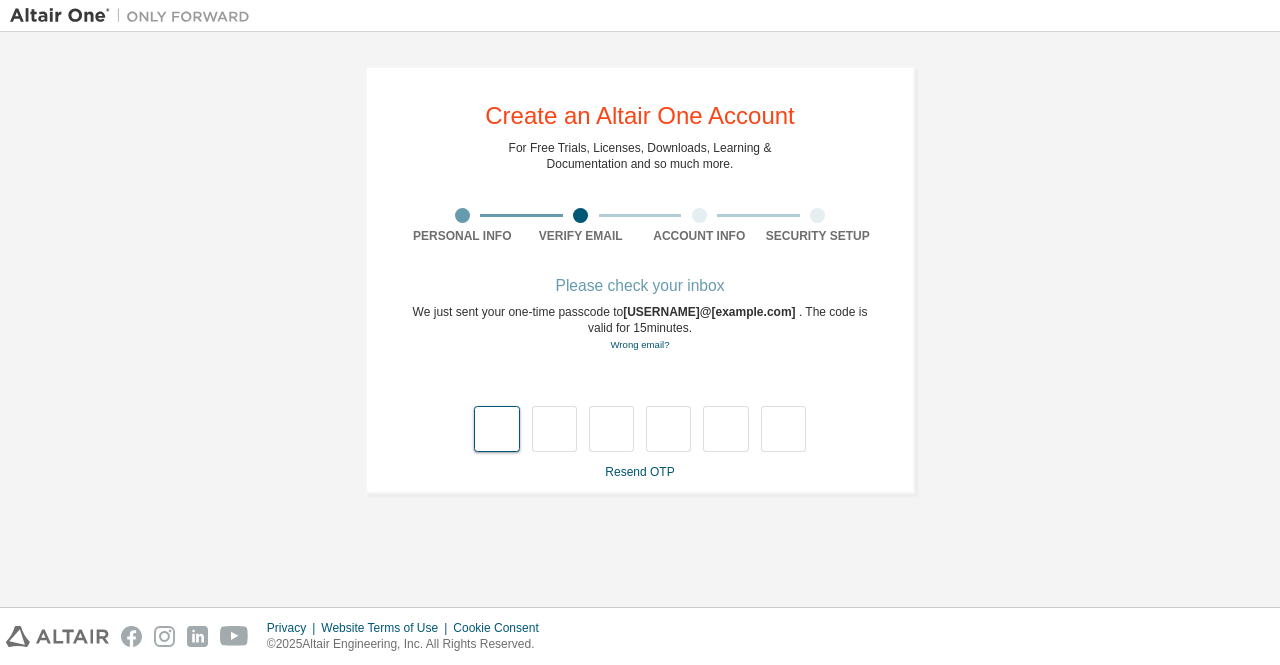 type on "*" 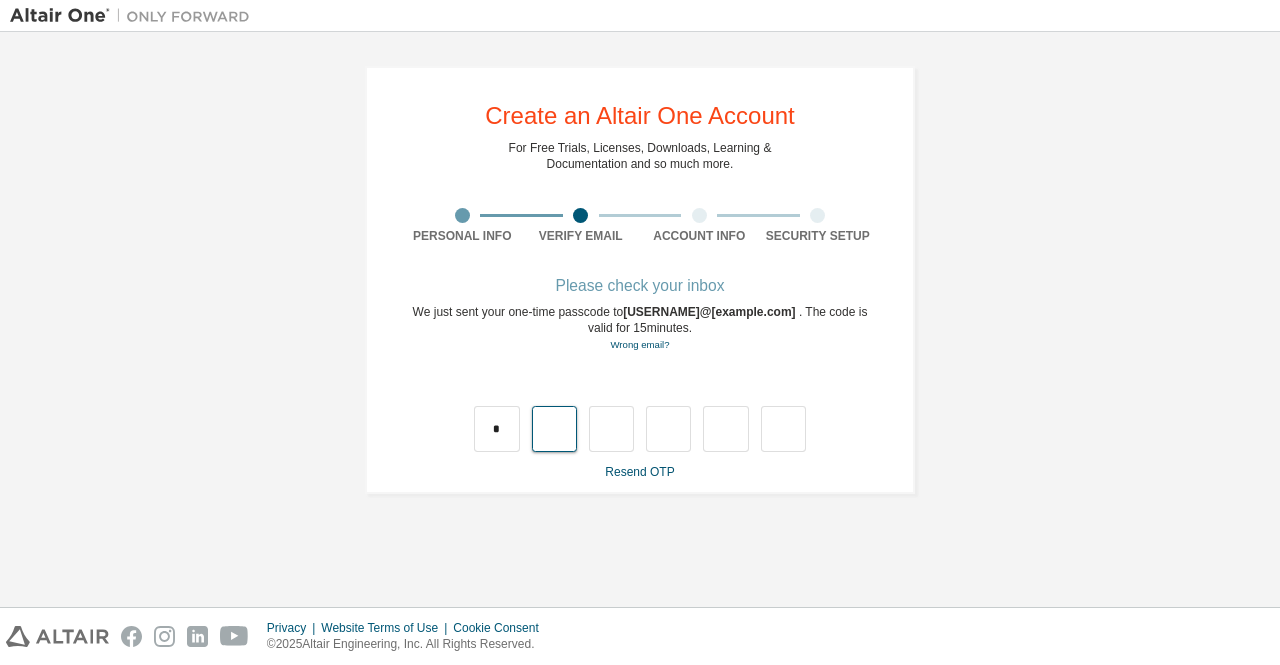 type on "*" 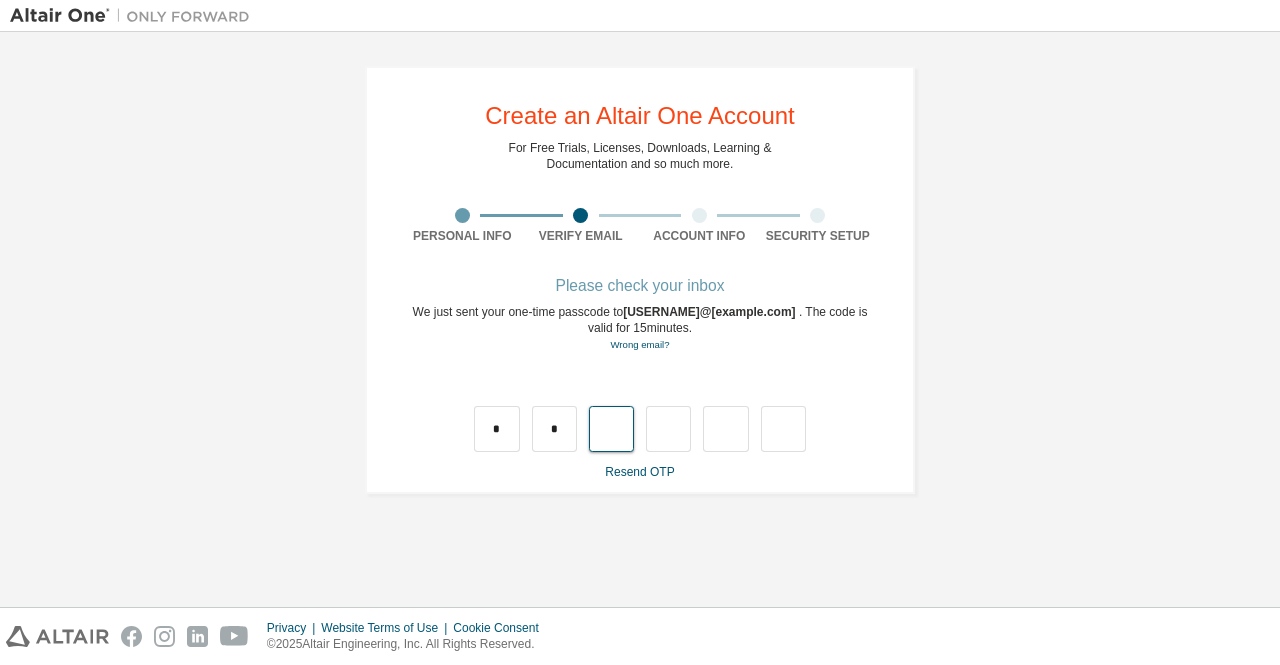 type on "*" 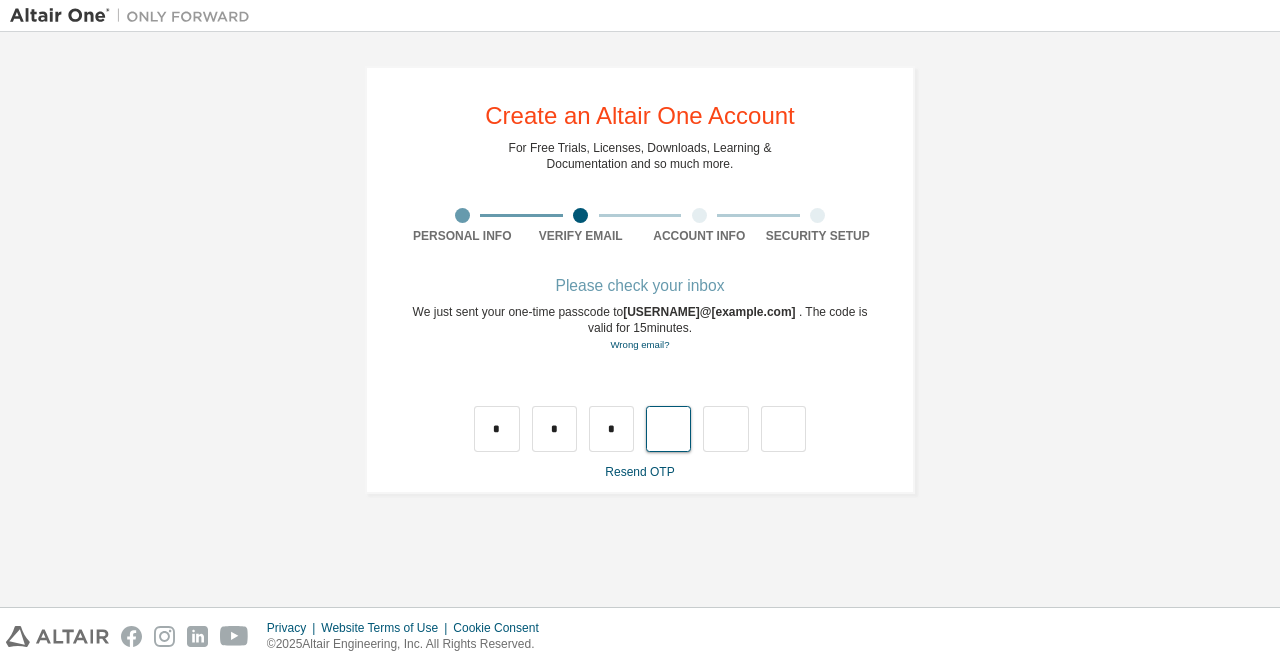 type on "*" 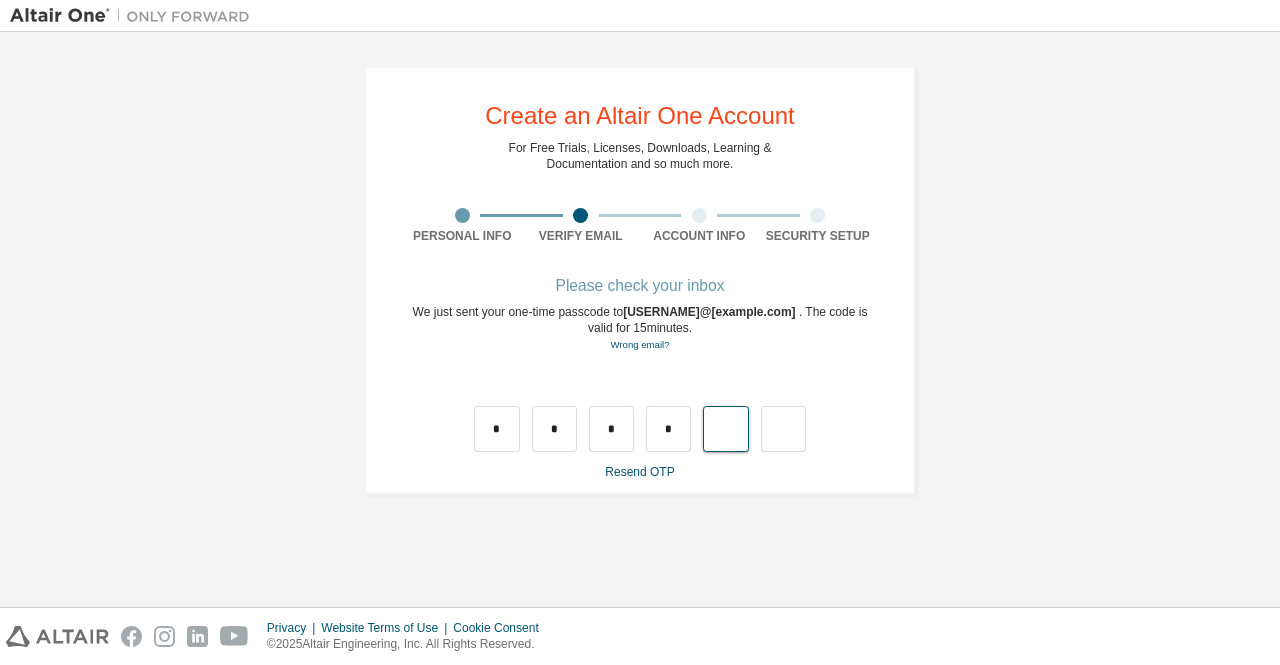 type on "*" 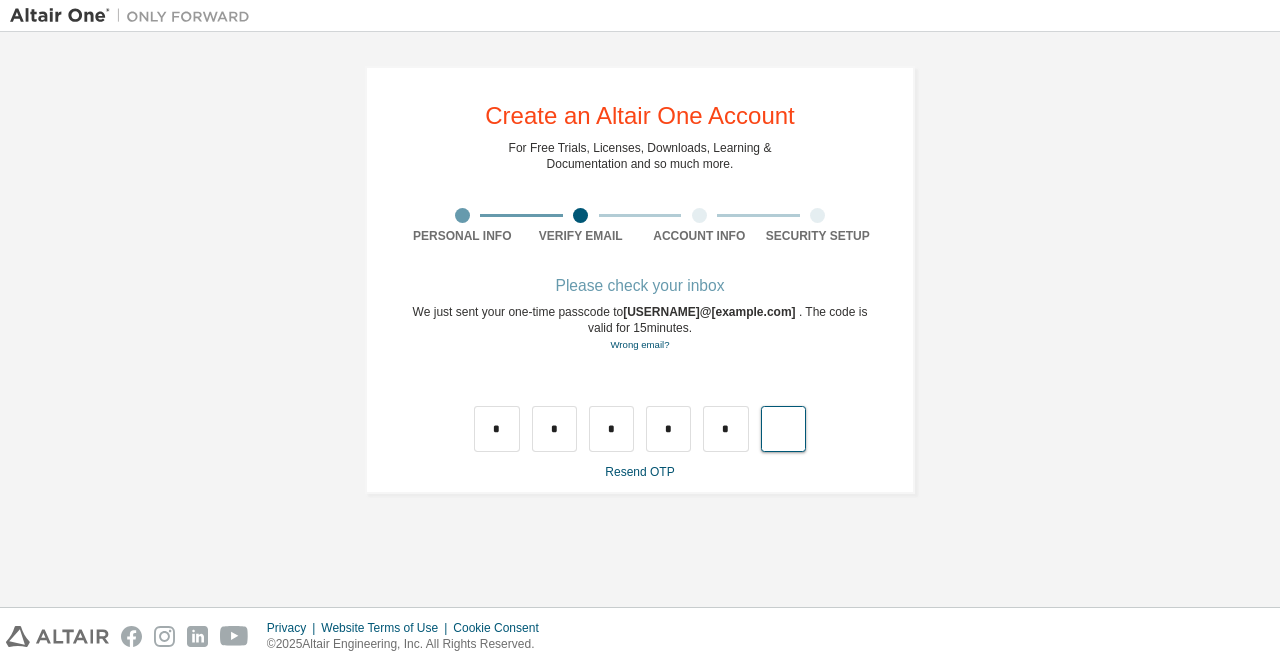 type on "*" 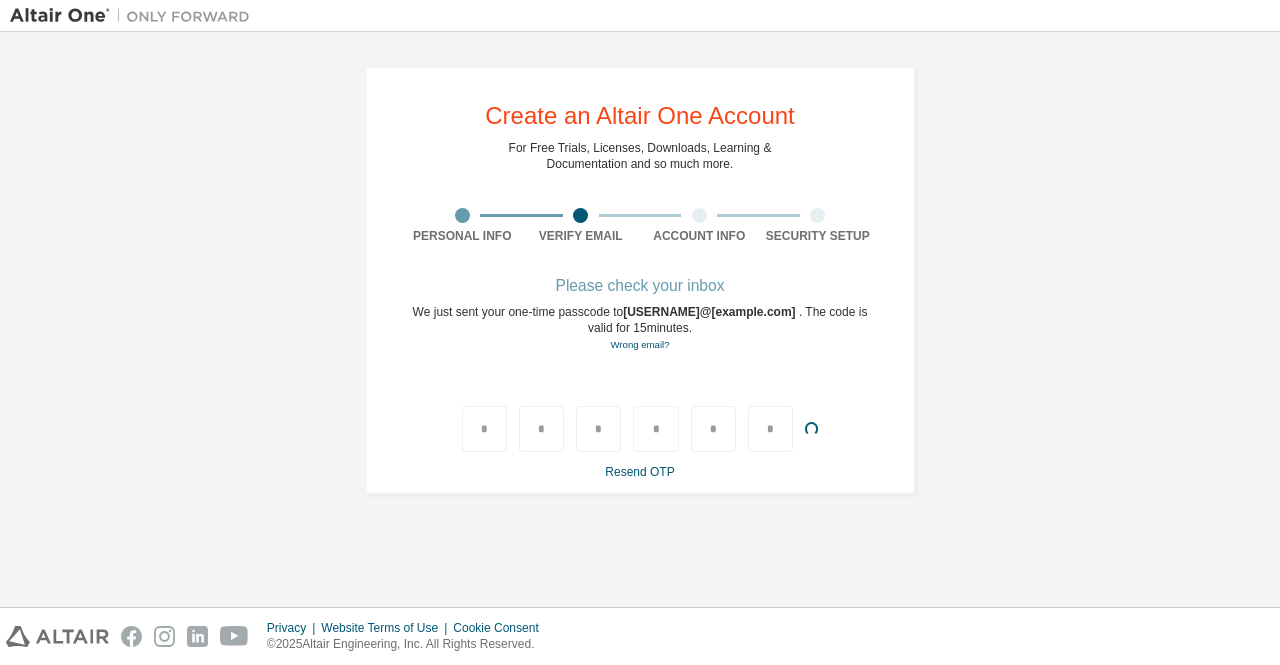 type 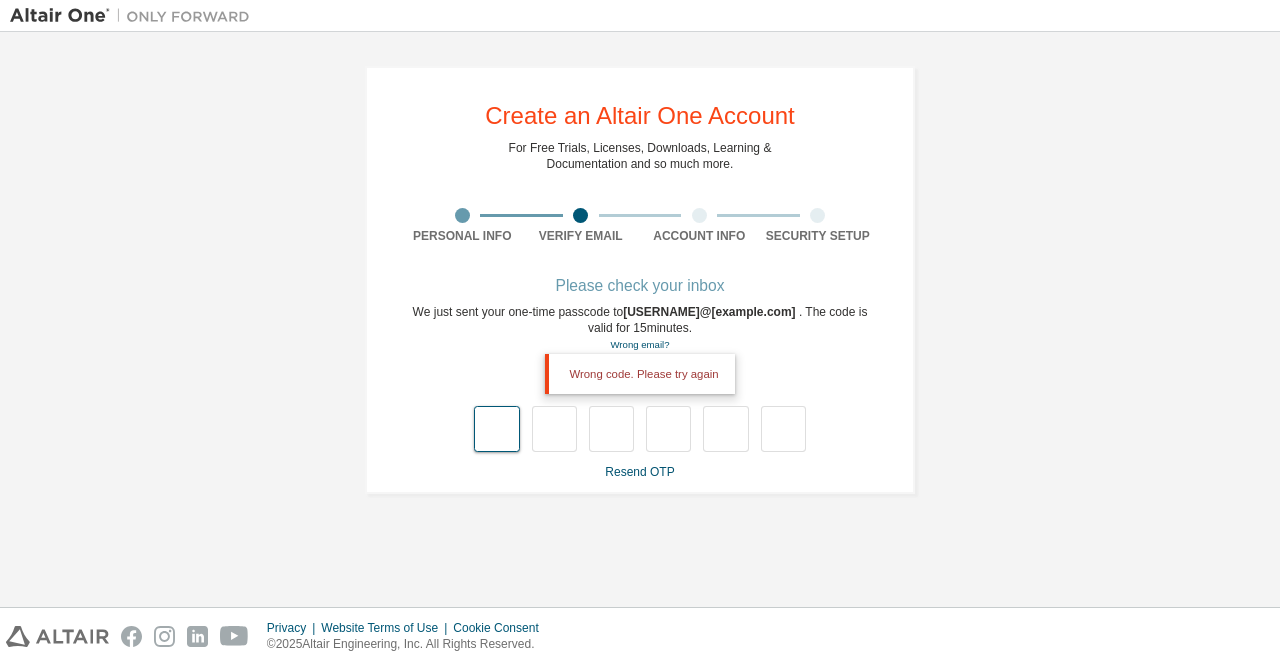 click at bounding box center [496, 429] 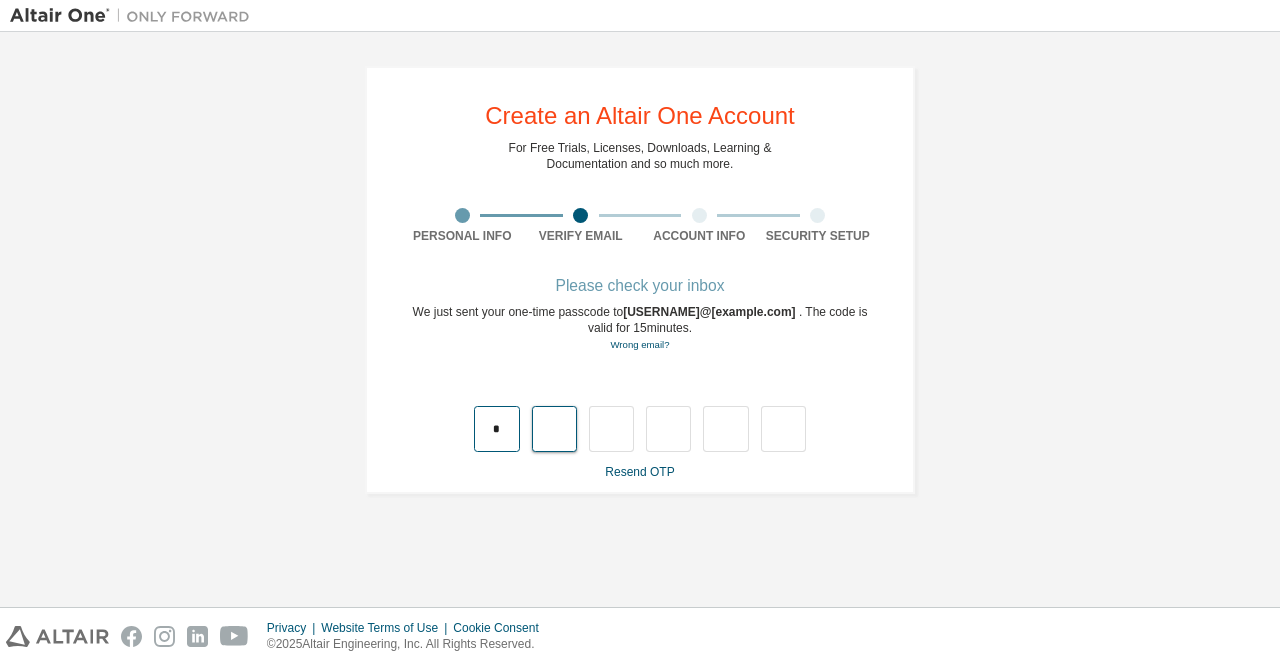 type on "*" 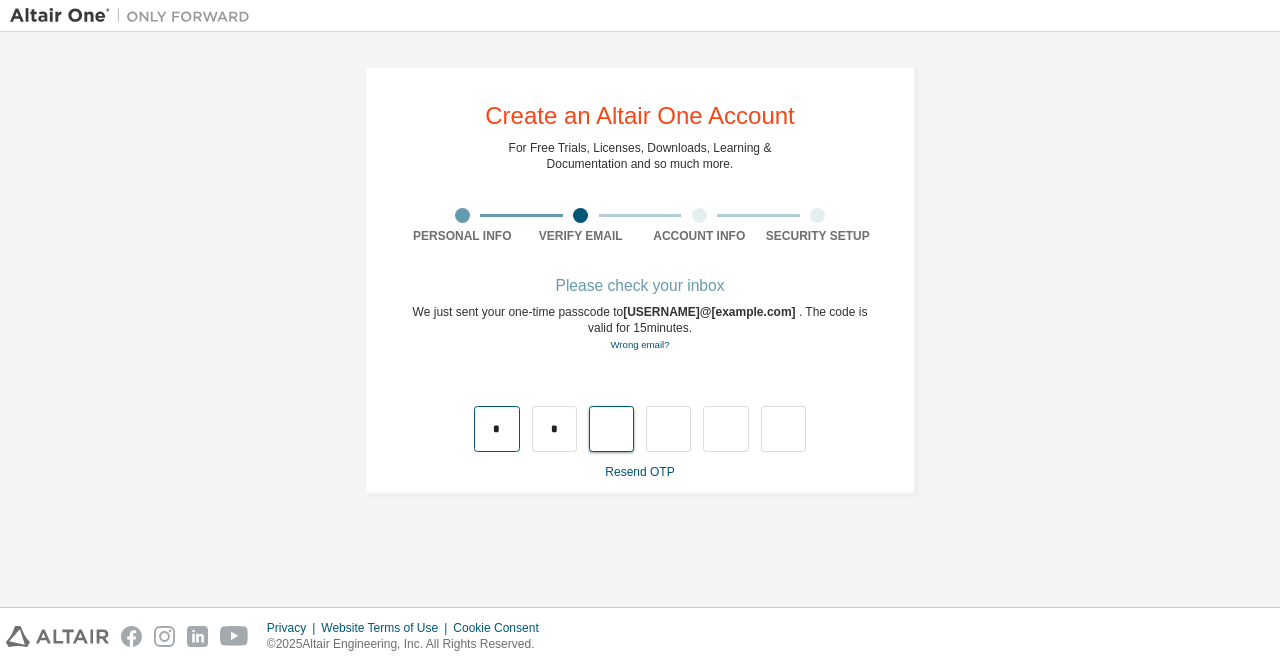 type on "*" 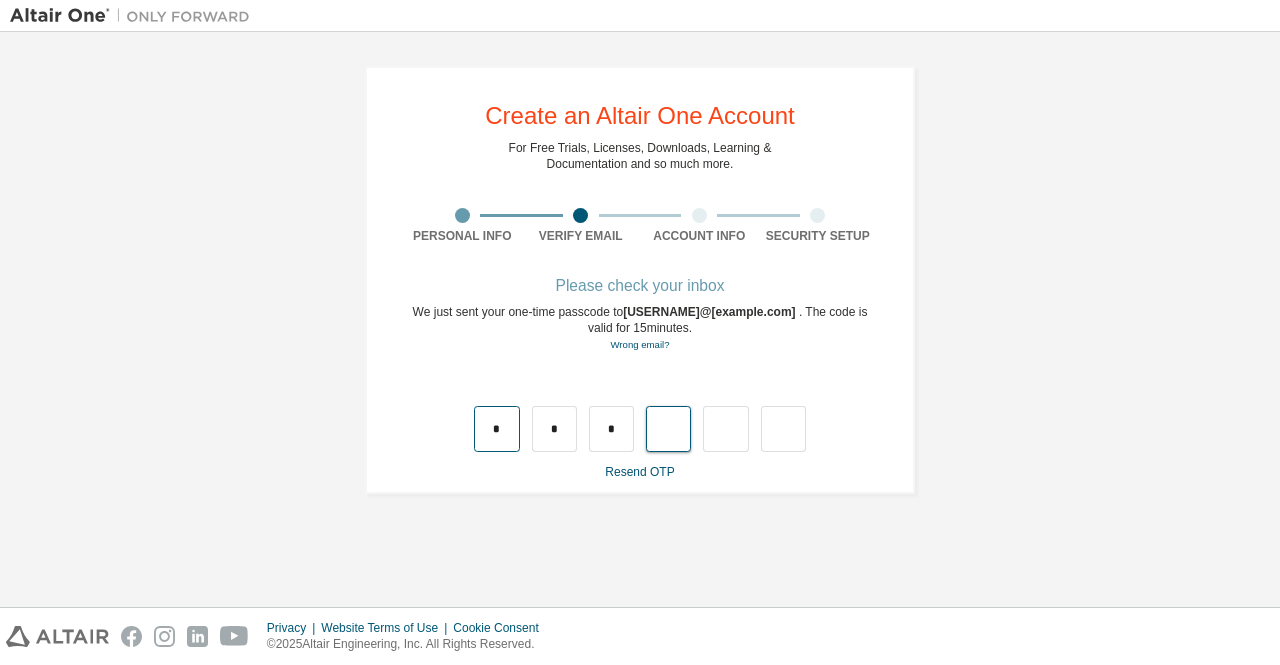 type on "*" 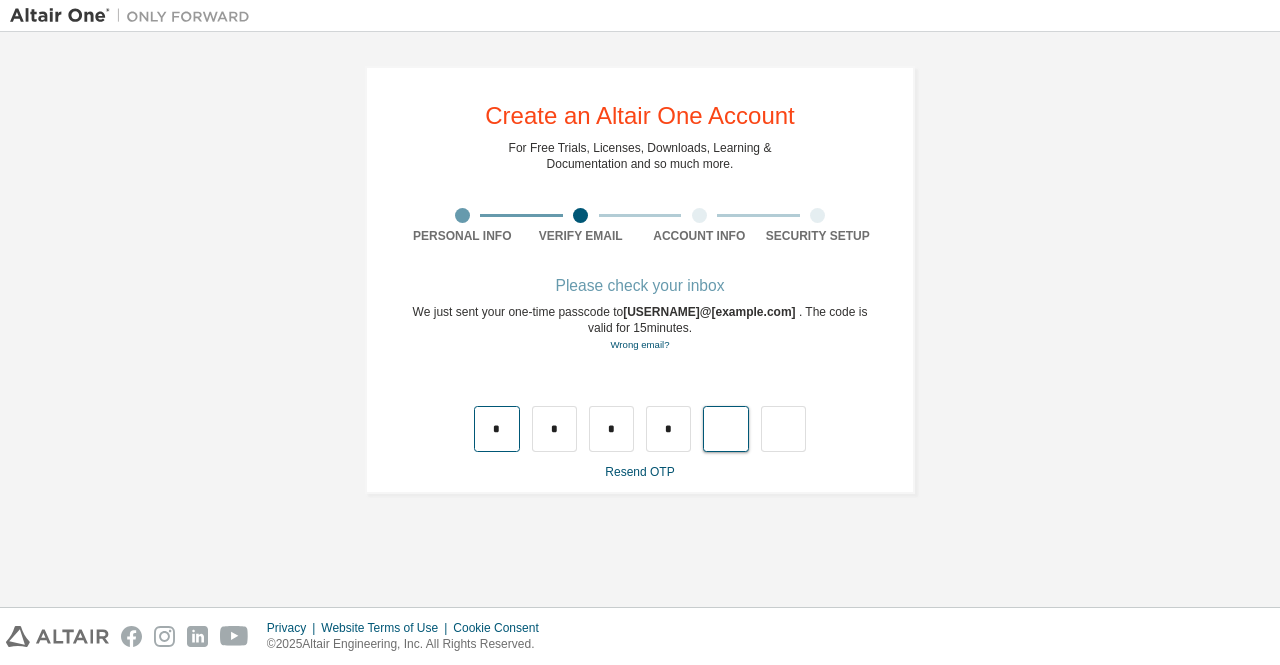 type on "*" 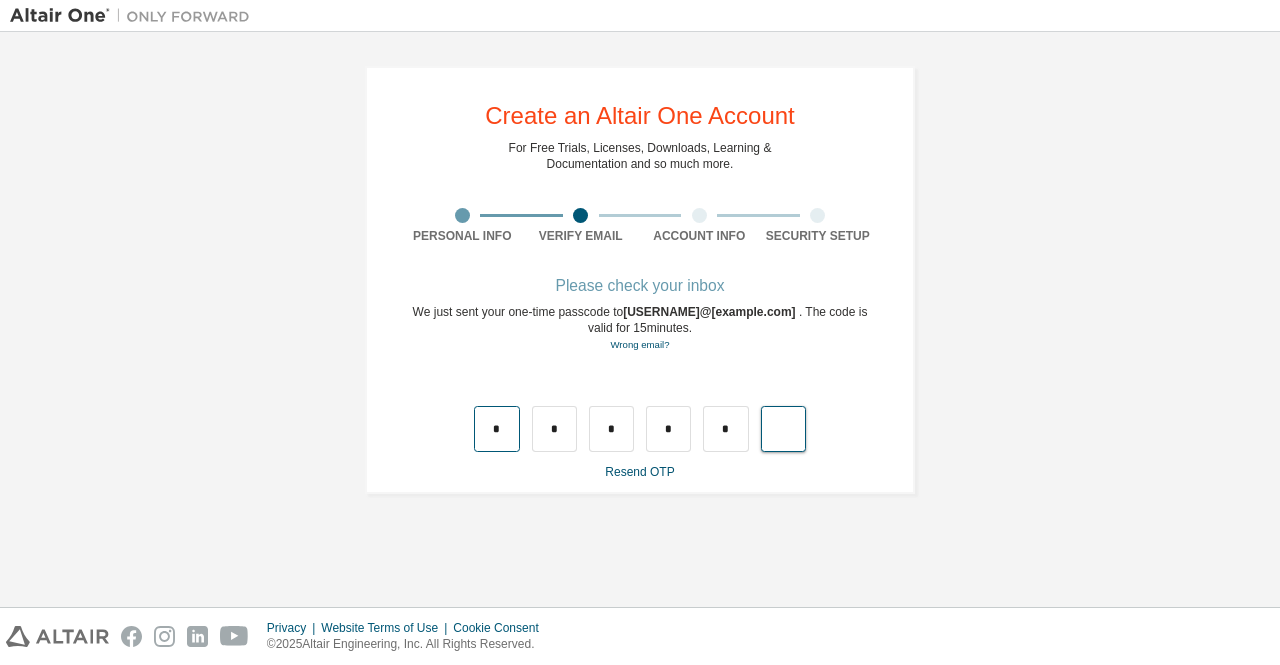 type on "*" 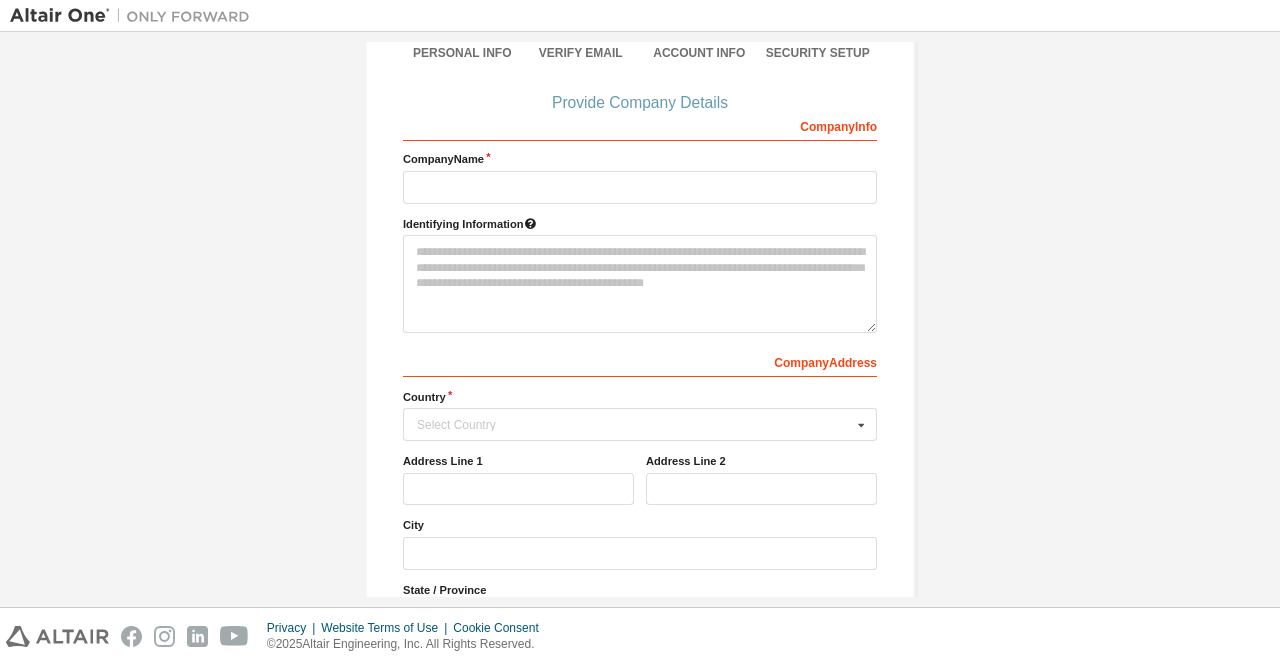 scroll, scrollTop: 200, scrollLeft: 0, axis: vertical 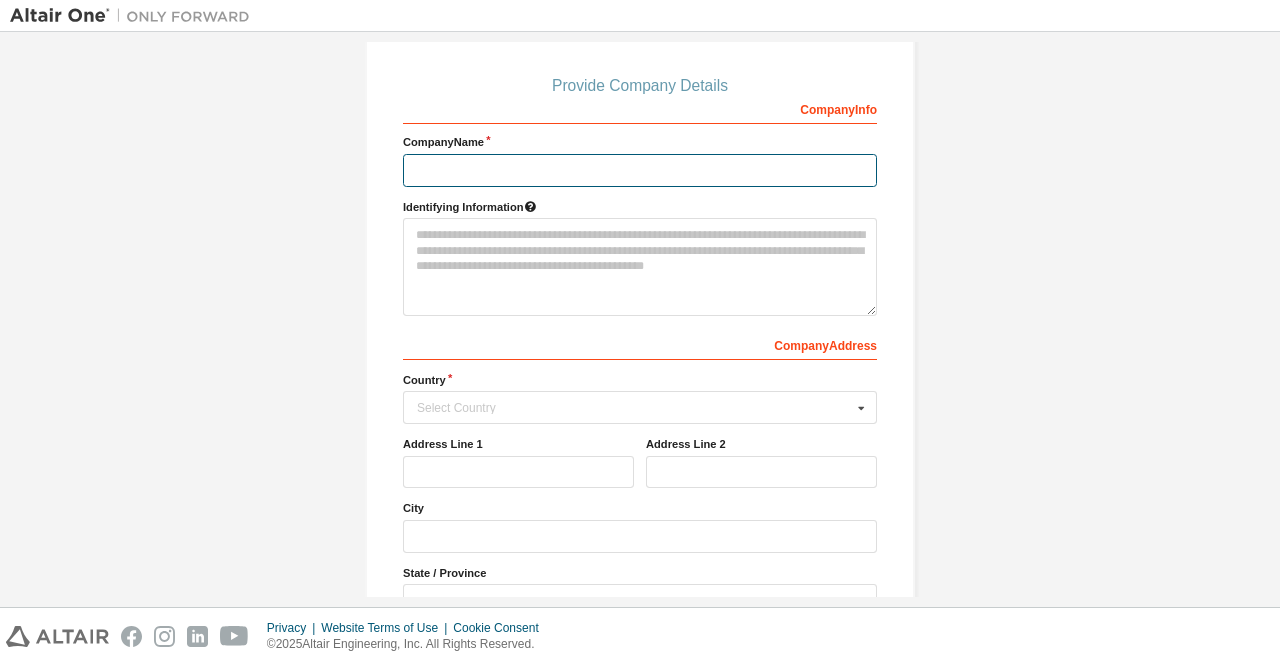 click at bounding box center (640, 170) 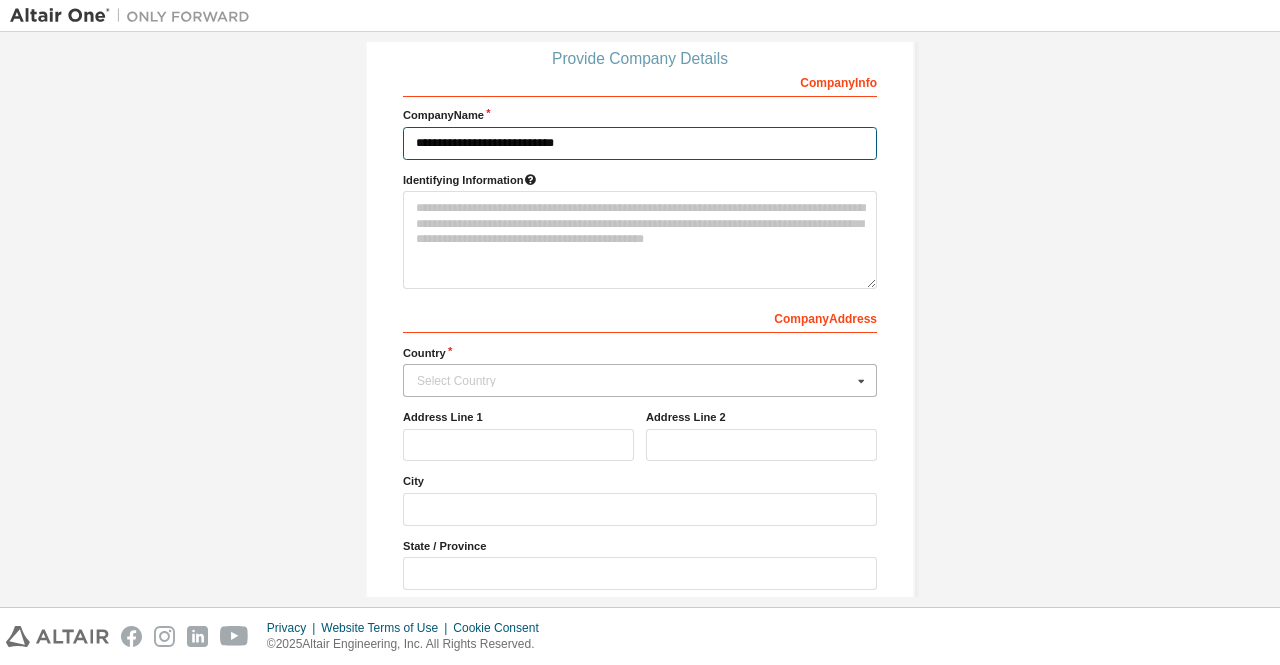 scroll, scrollTop: 300, scrollLeft: 0, axis: vertical 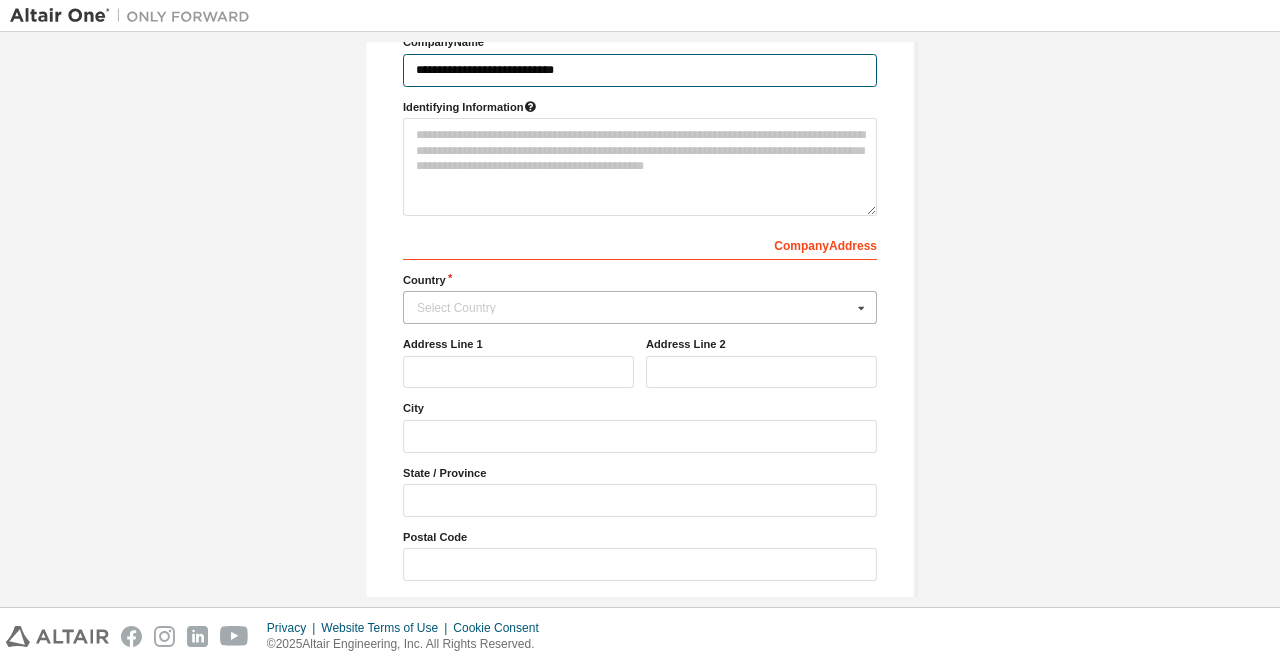 type on "**********" 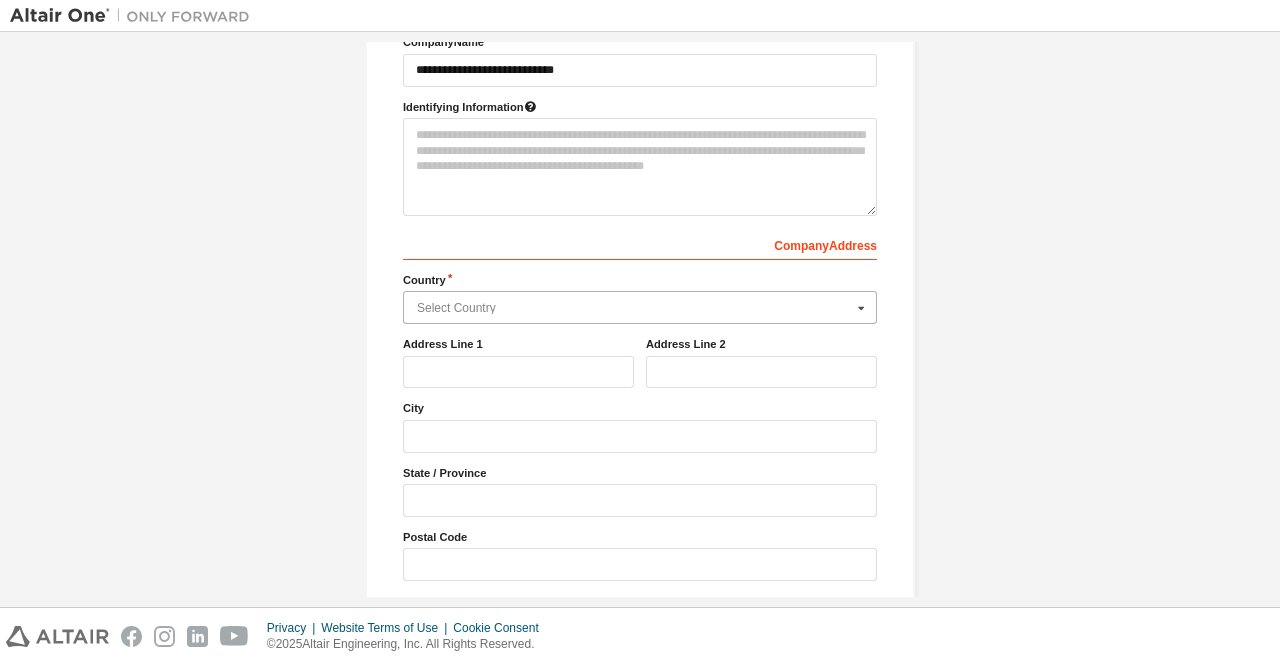 click at bounding box center [641, 307] 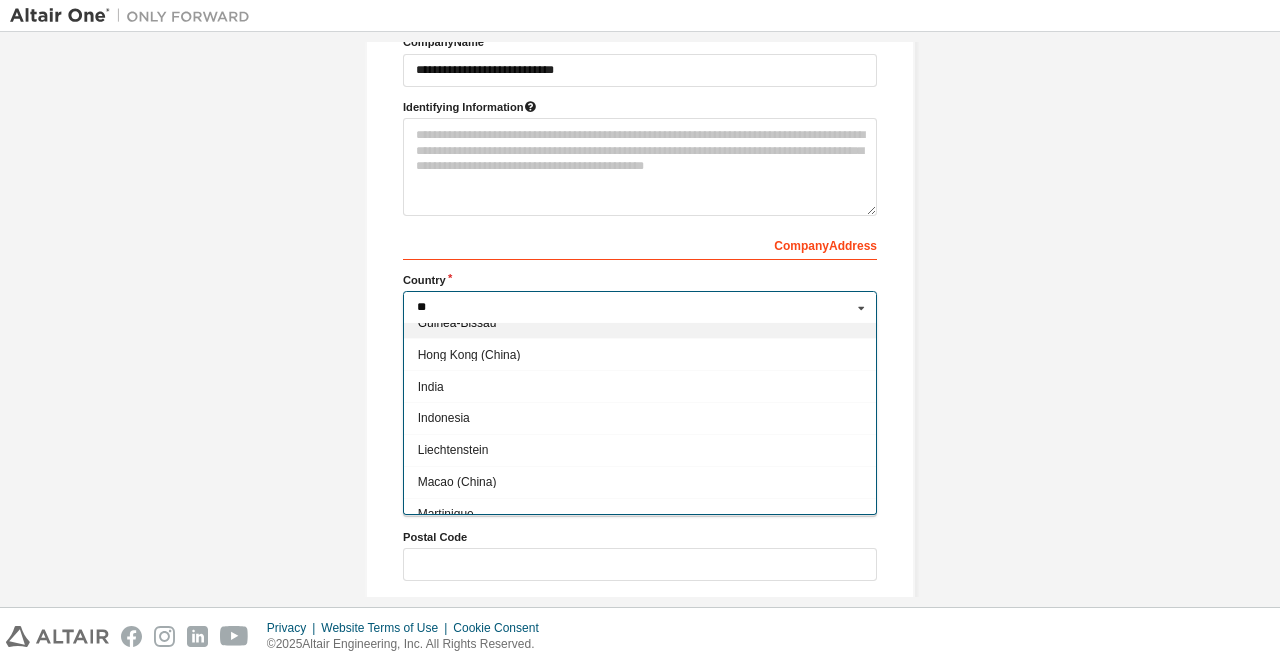 scroll, scrollTop: 485, scrollLeft: 0, axis: vertical 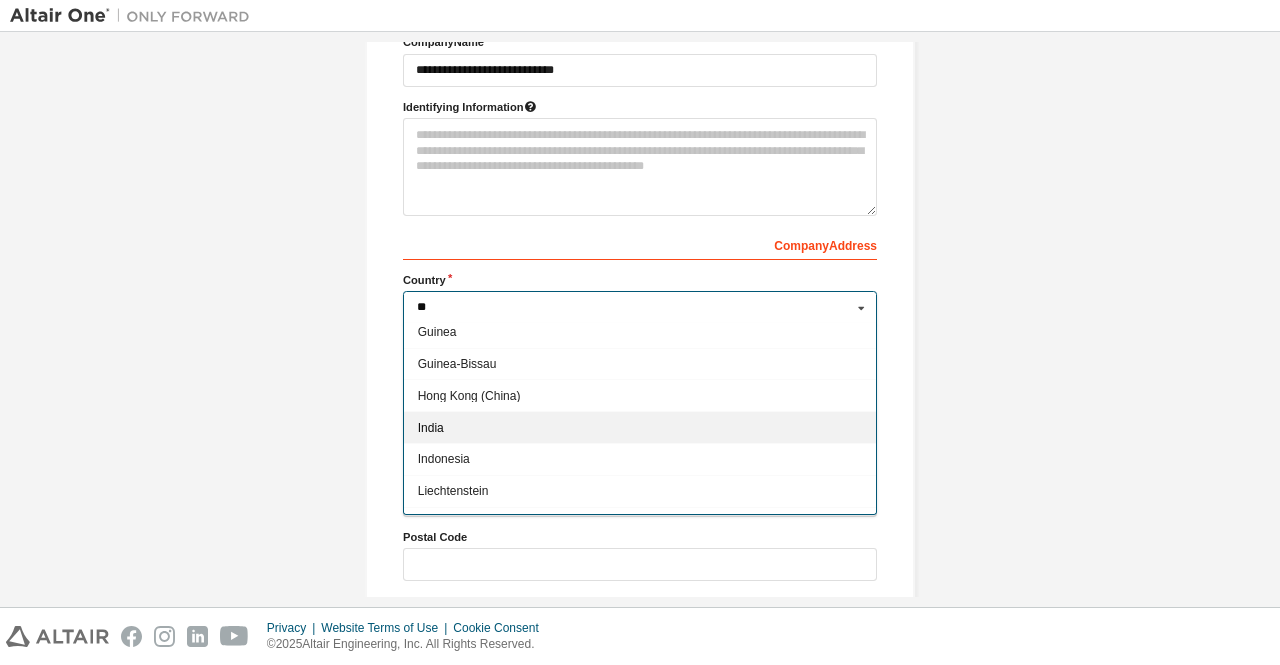 type on "**" 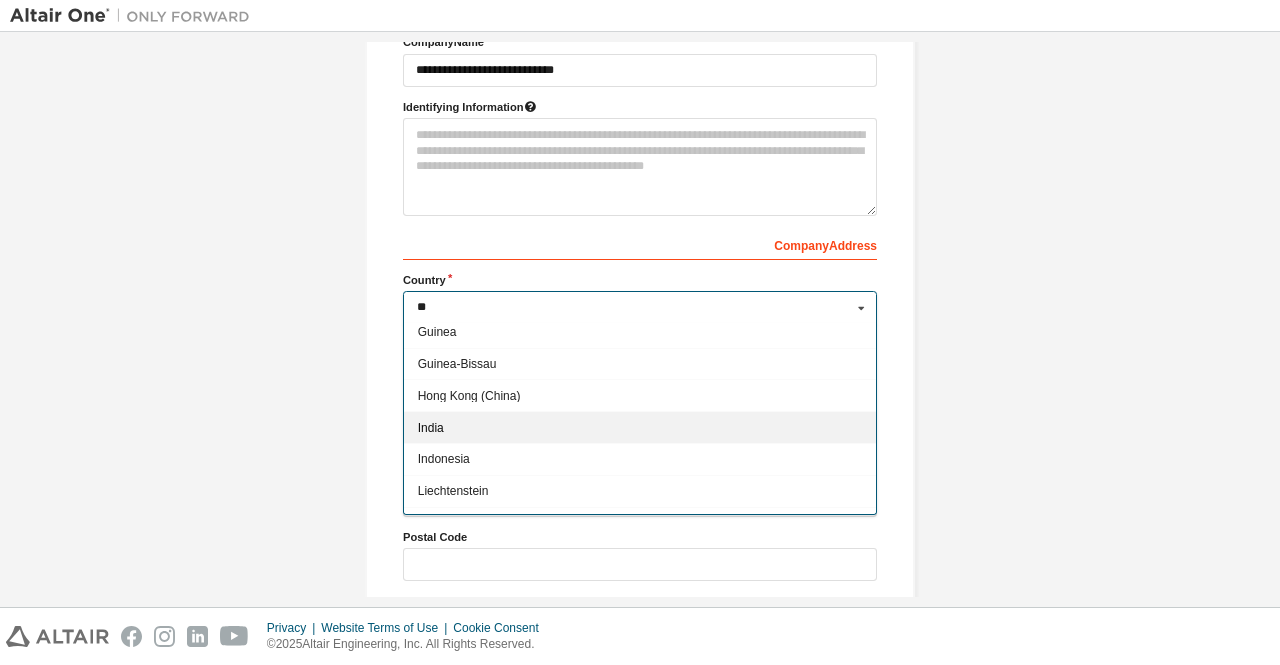 click on "India" at bounding box center [640, 428] 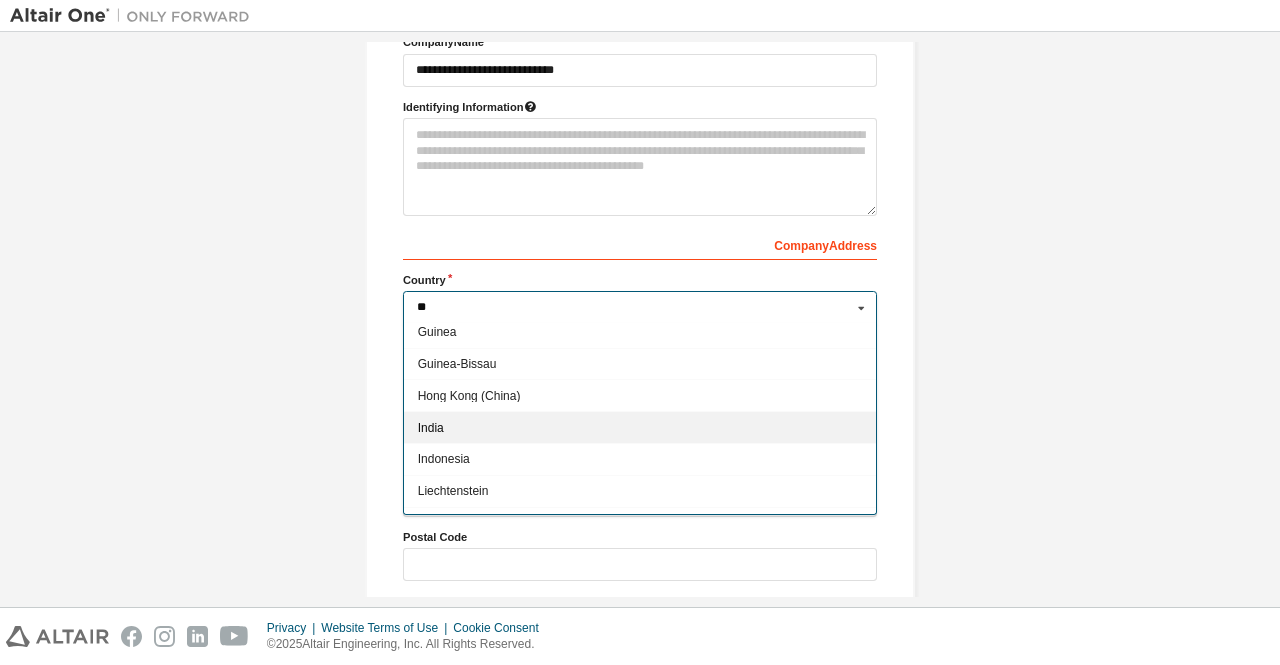type on "***" 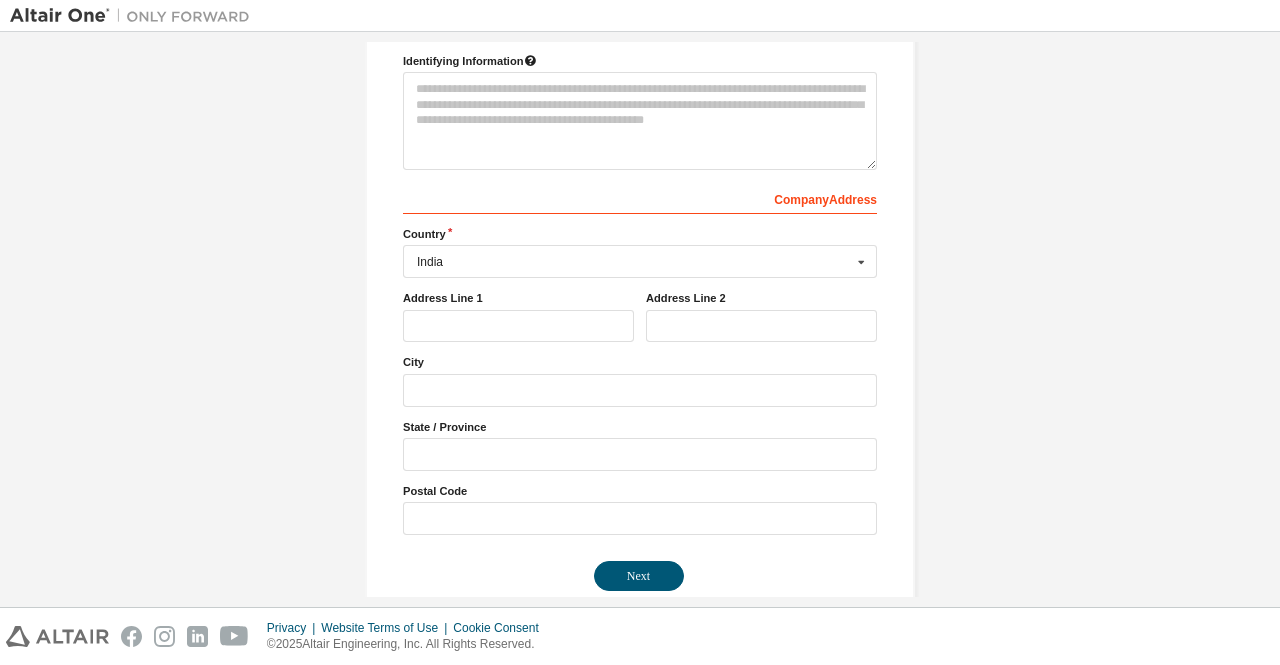 scroll, scrollTop: 372, scrollLeft: 0, axis: vertical 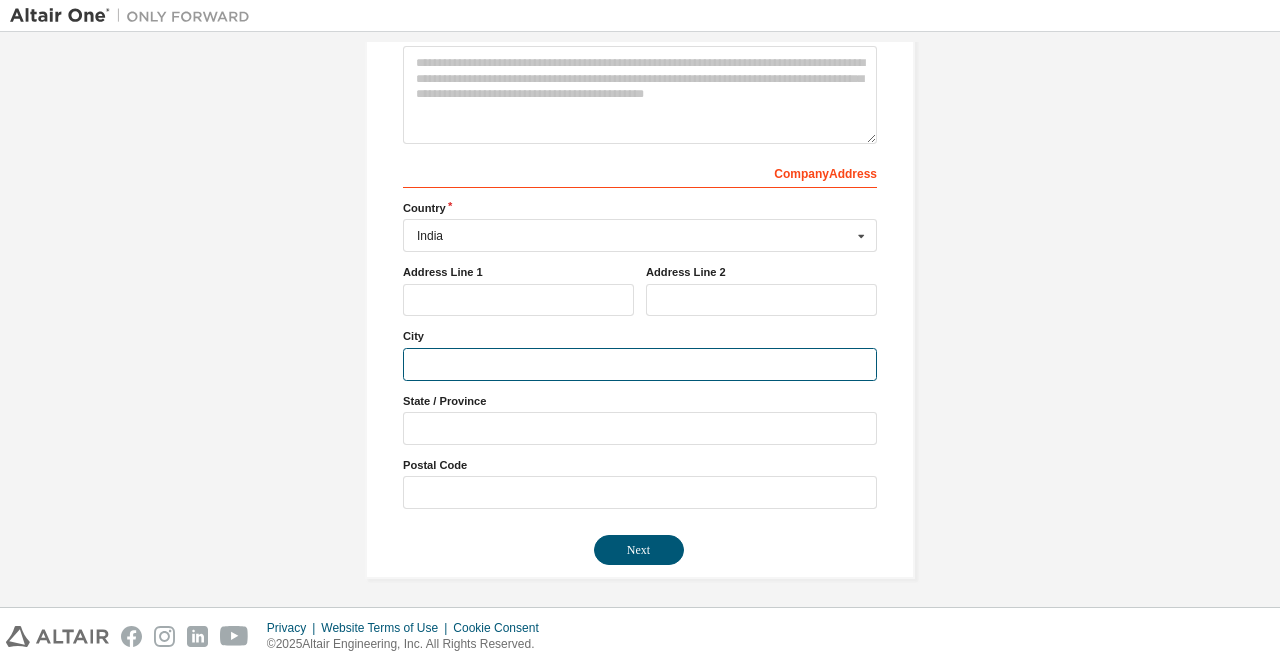 click at bounding box center [640, 364] 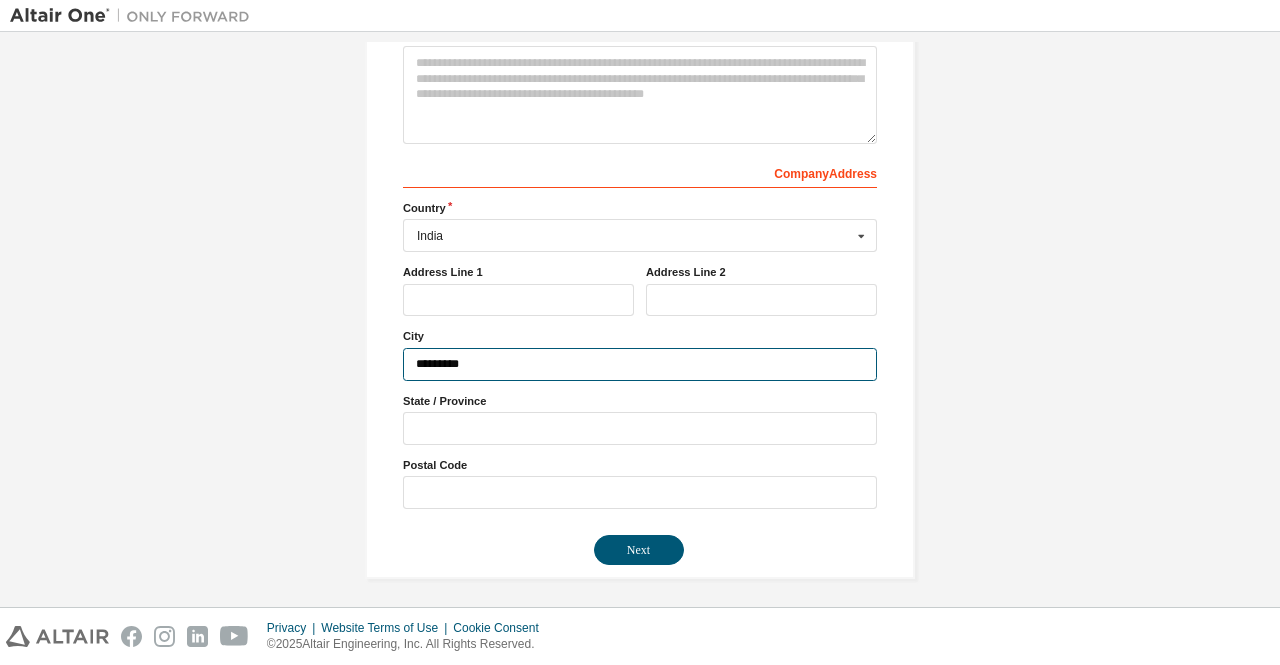 type on "*********" 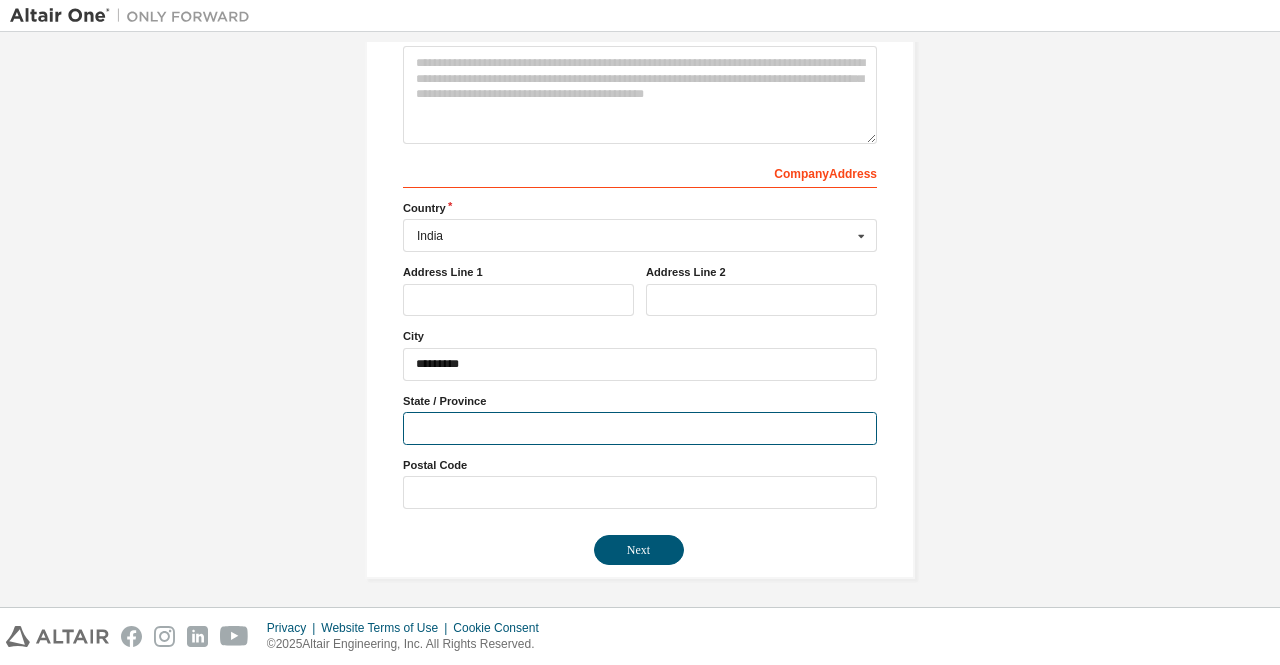 click at bounding box center (640, 428) 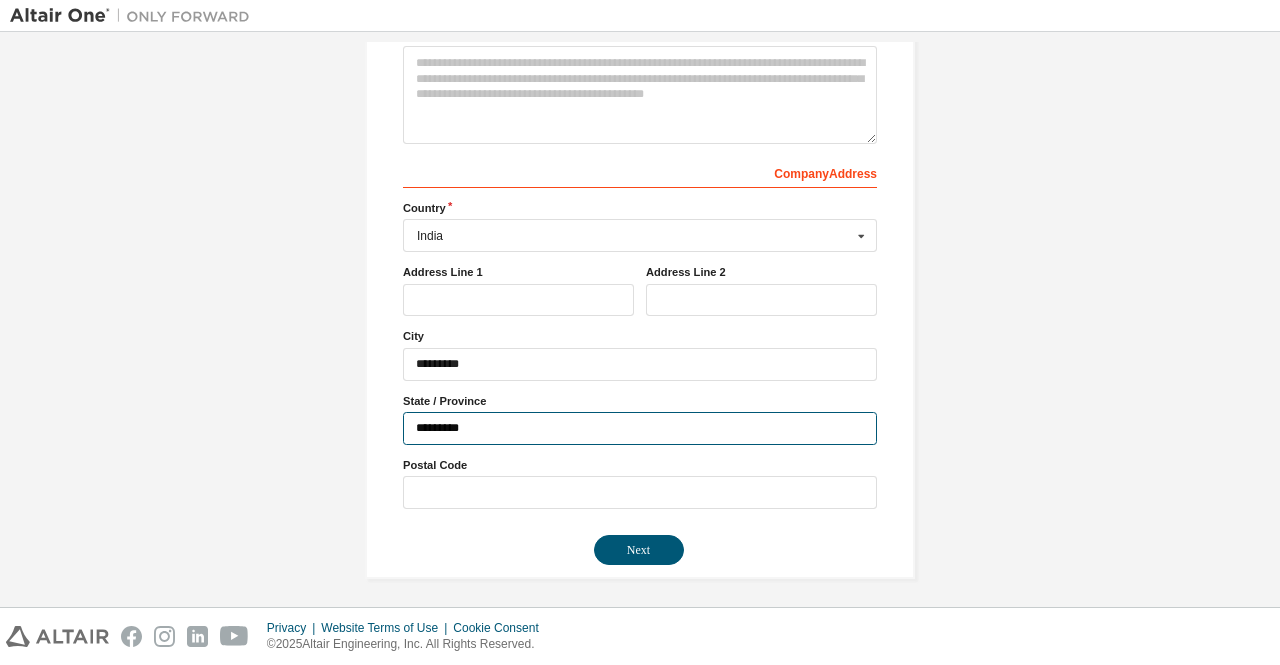 type on "*********" 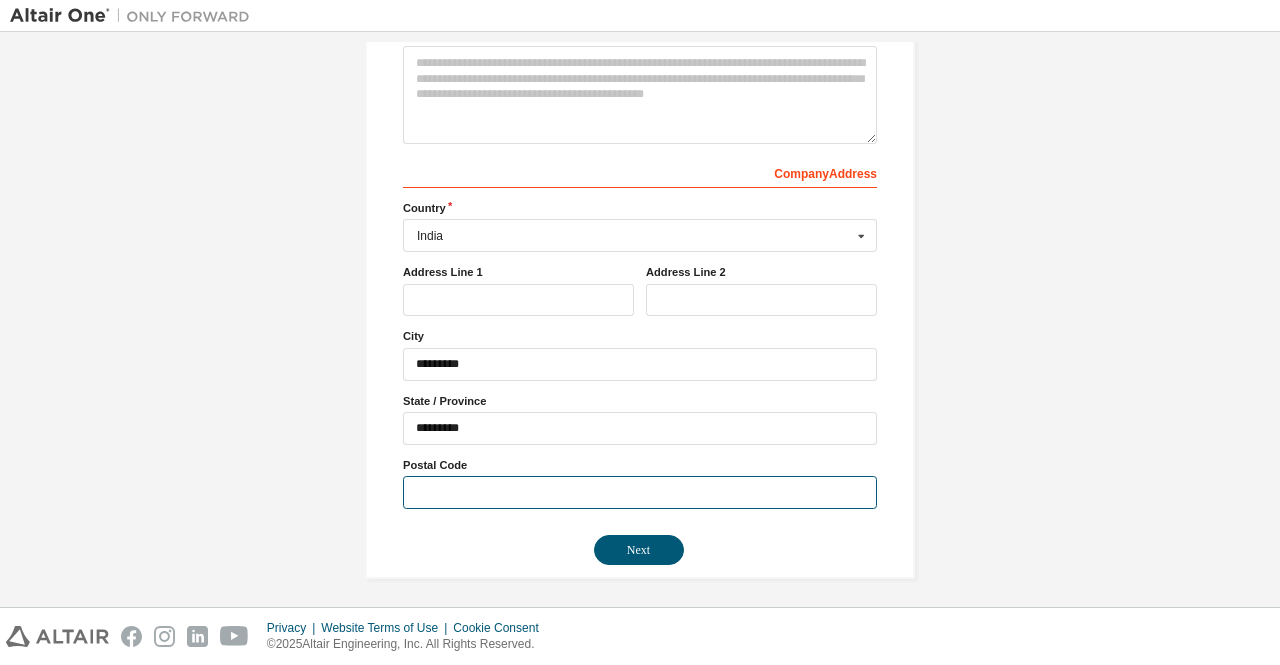 click at bounding box center [640, 492] 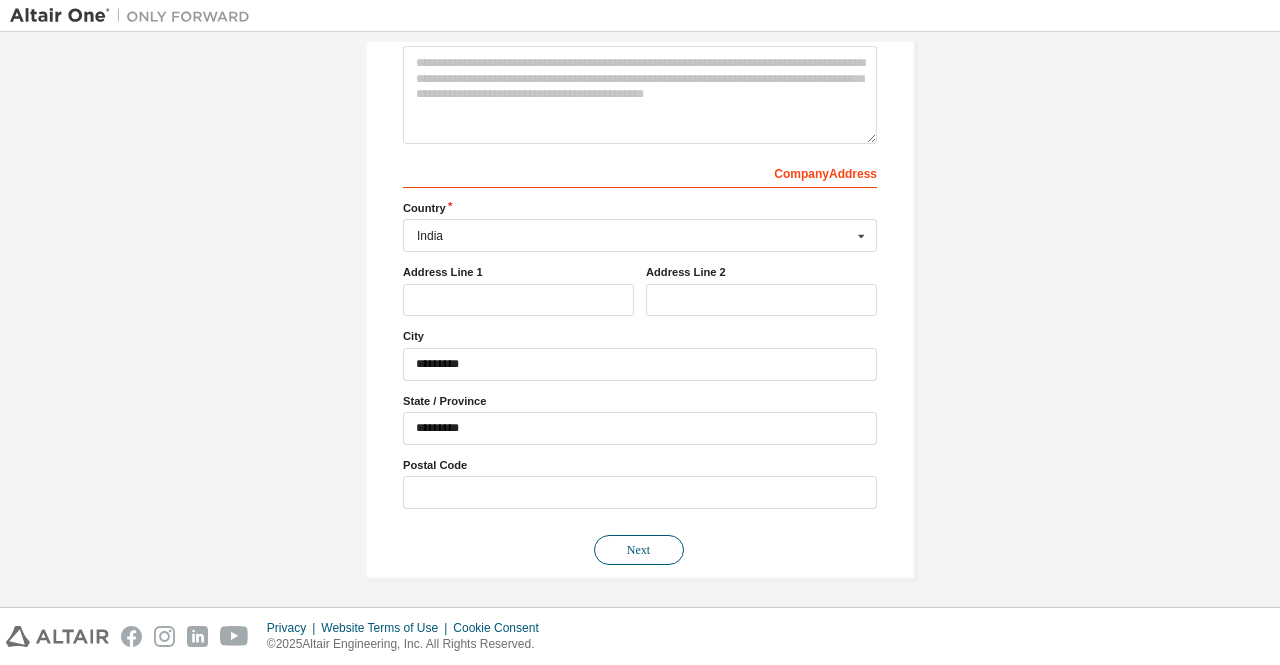 click on "Next" at bounding box center [639, 550] 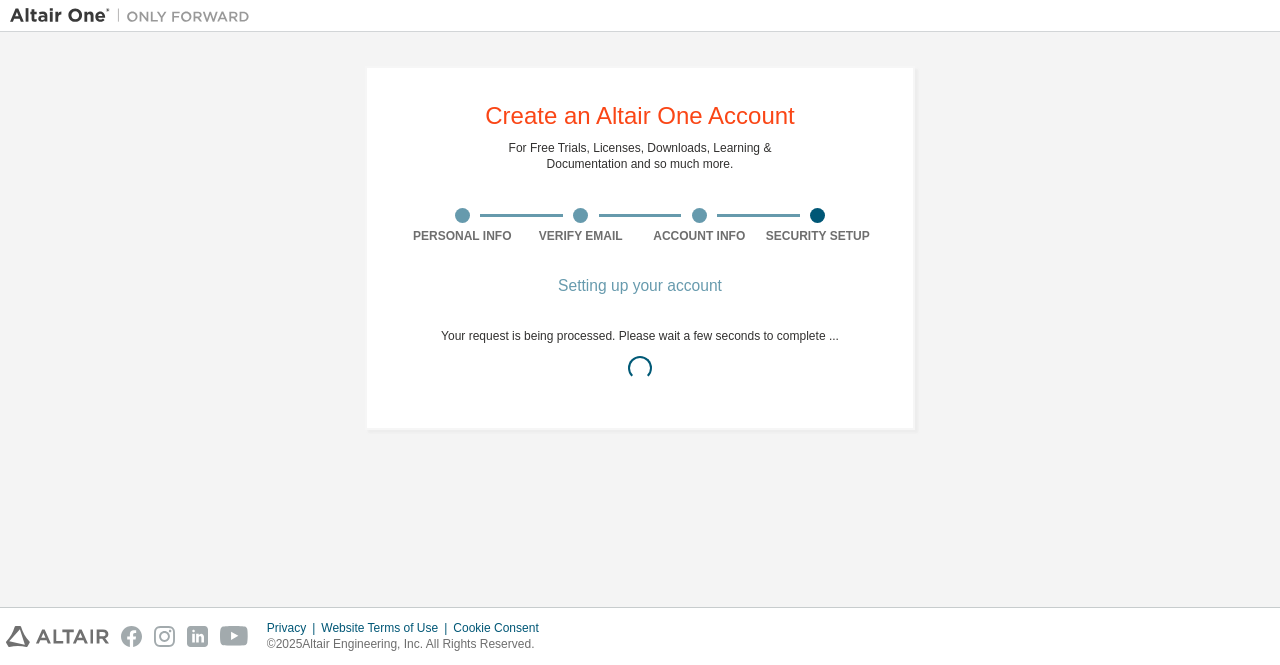 scroll, scrollTop: 0, scrollLeft: 0, axis: both 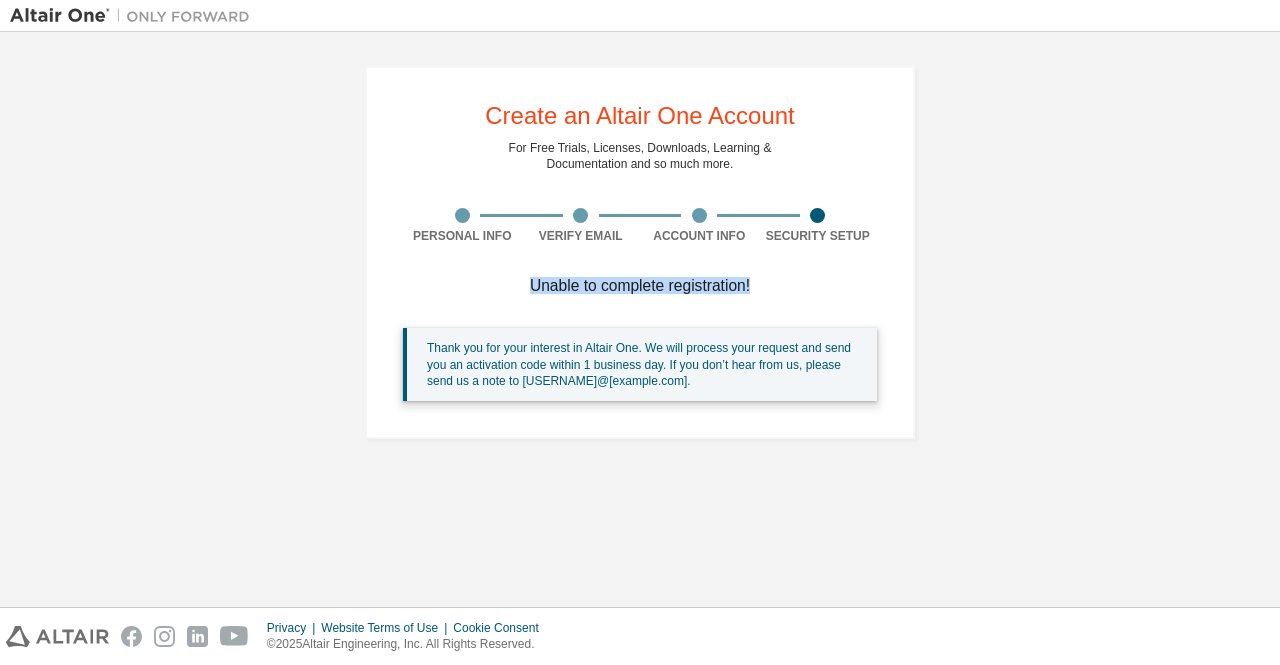 drag, startPoint x: 530, startPoint y: 283, endPoint x: 764, endPoint y: 301, distance: 234.69128 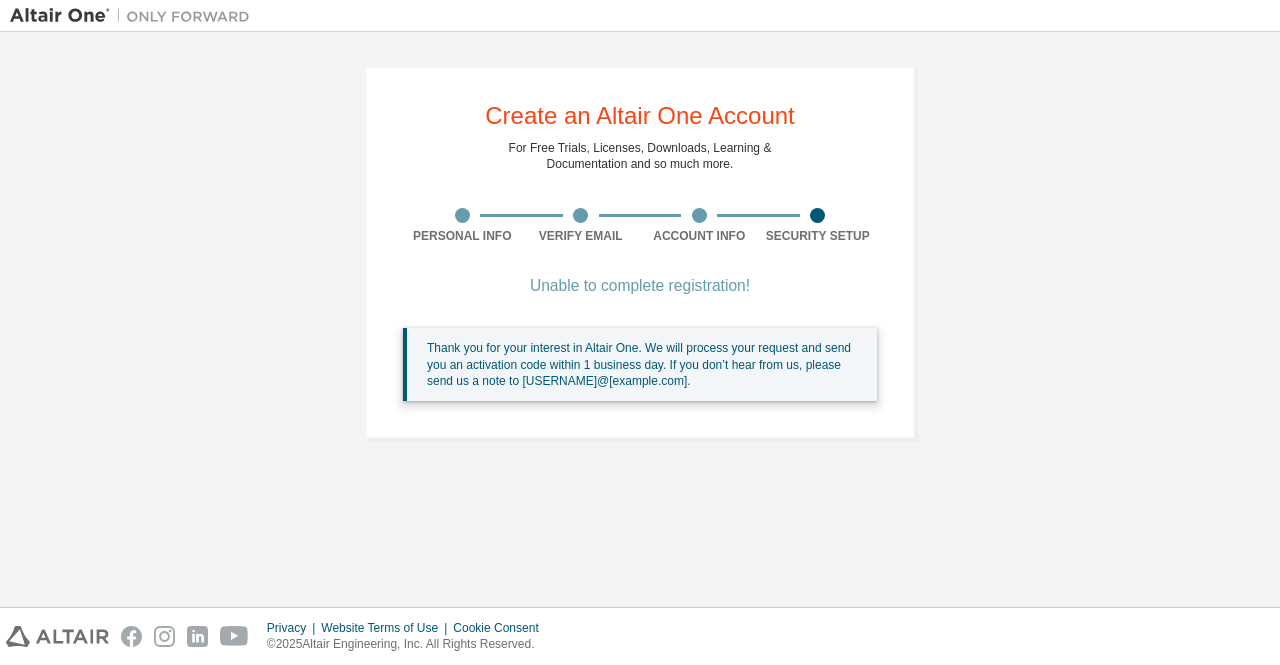 drag, startPoint x: 522, startPoint y: 382, endPoint x: 688, endPoint y: 388, distance: 166.1084 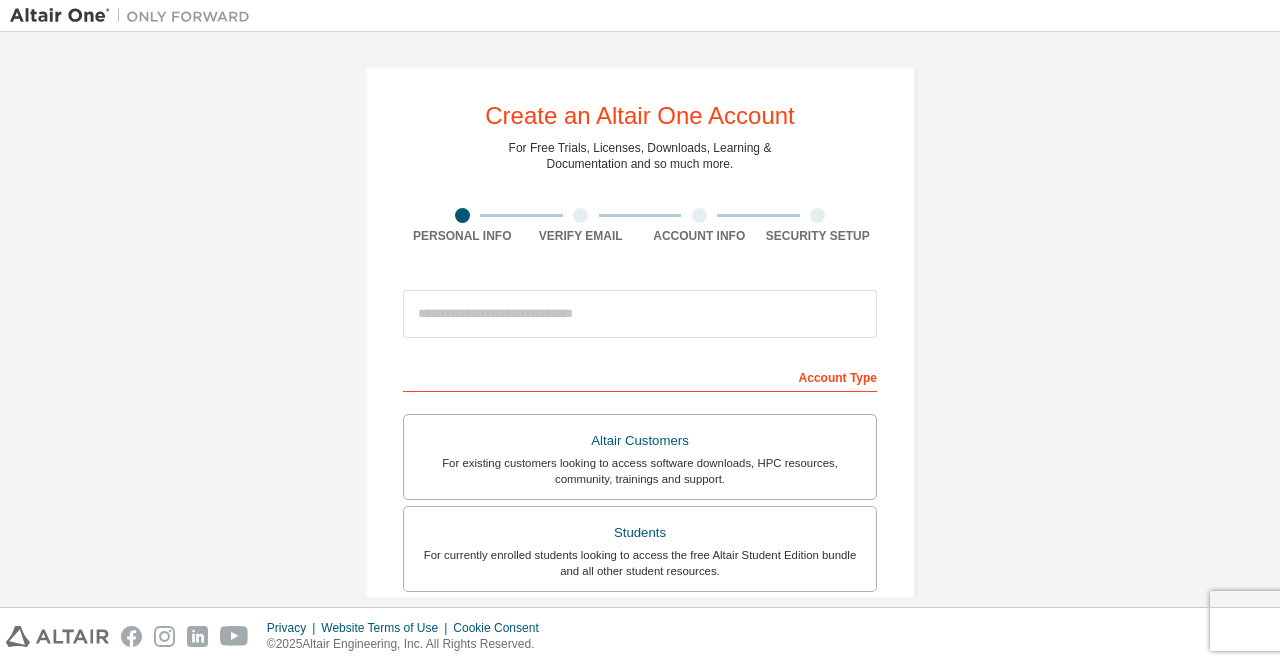 scroll, scrollTop: 0, scrollLeft: 0, axis: both 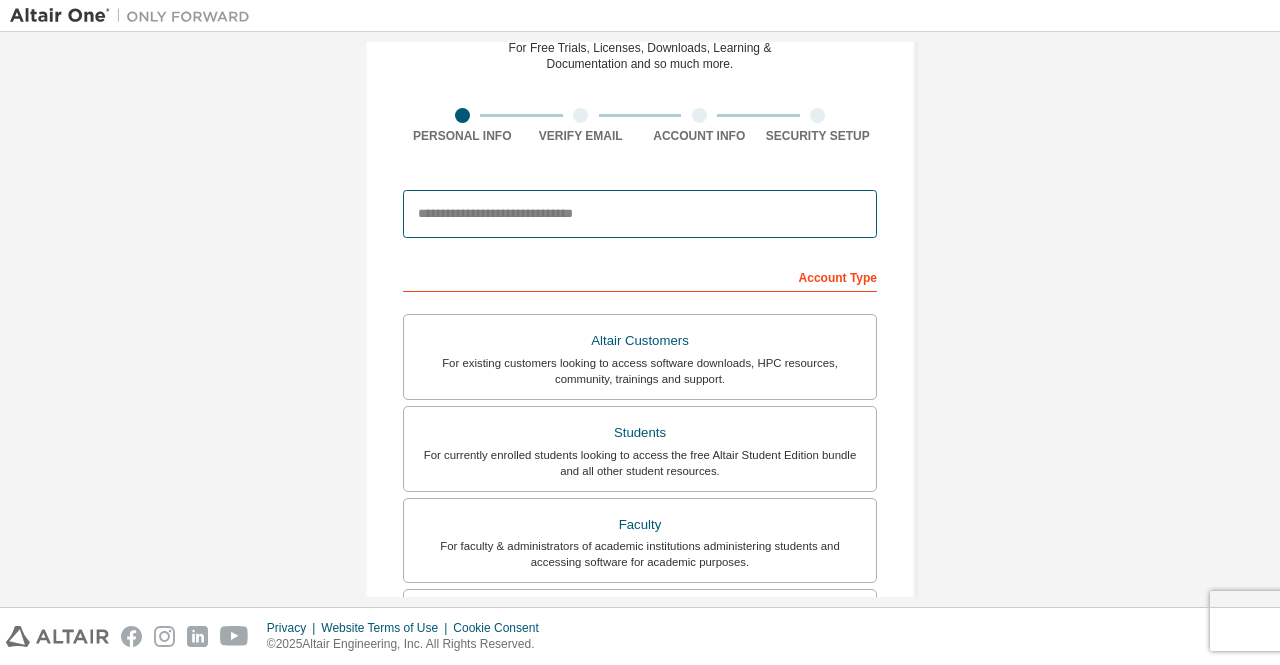 click at bounding box center [640, 214] 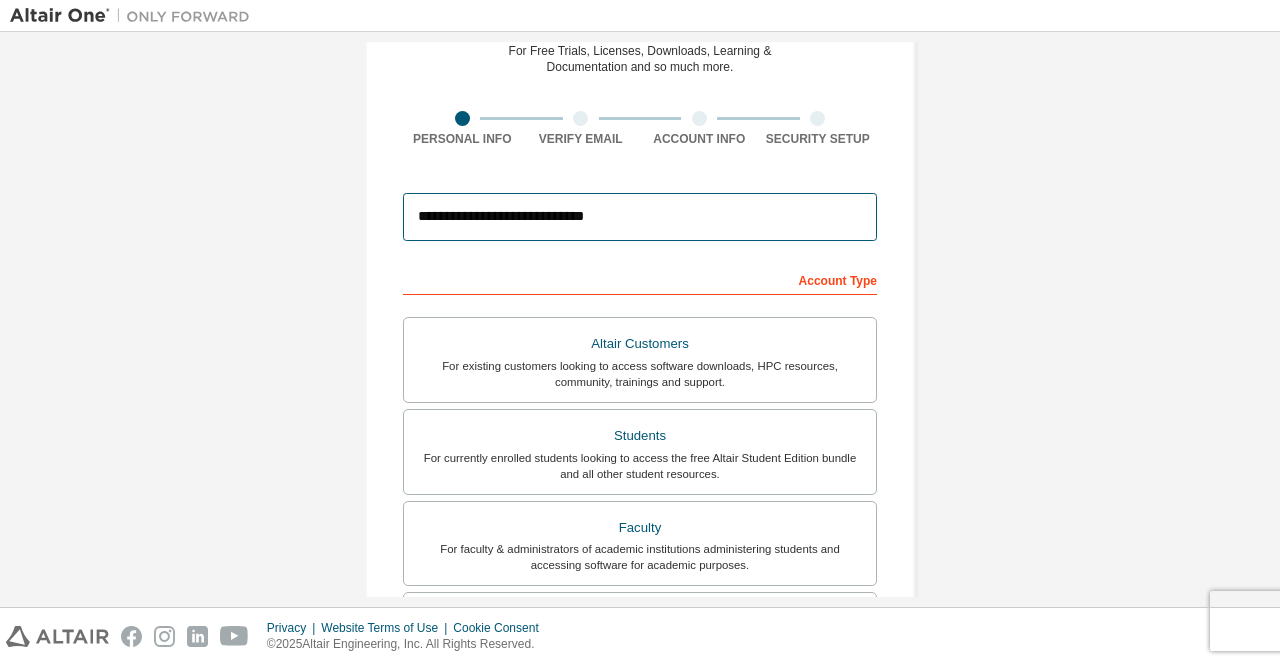 scroll, scrollTop: 62, scrollLeft: 0, axis: vertical 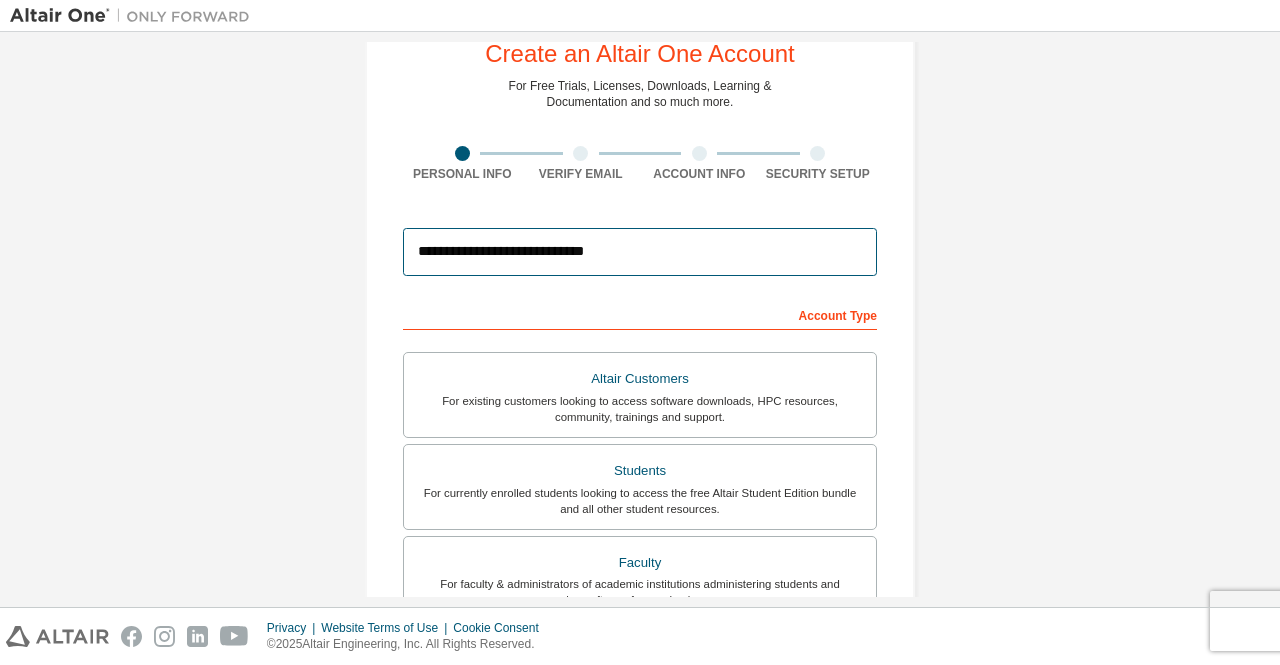 type on "**********" 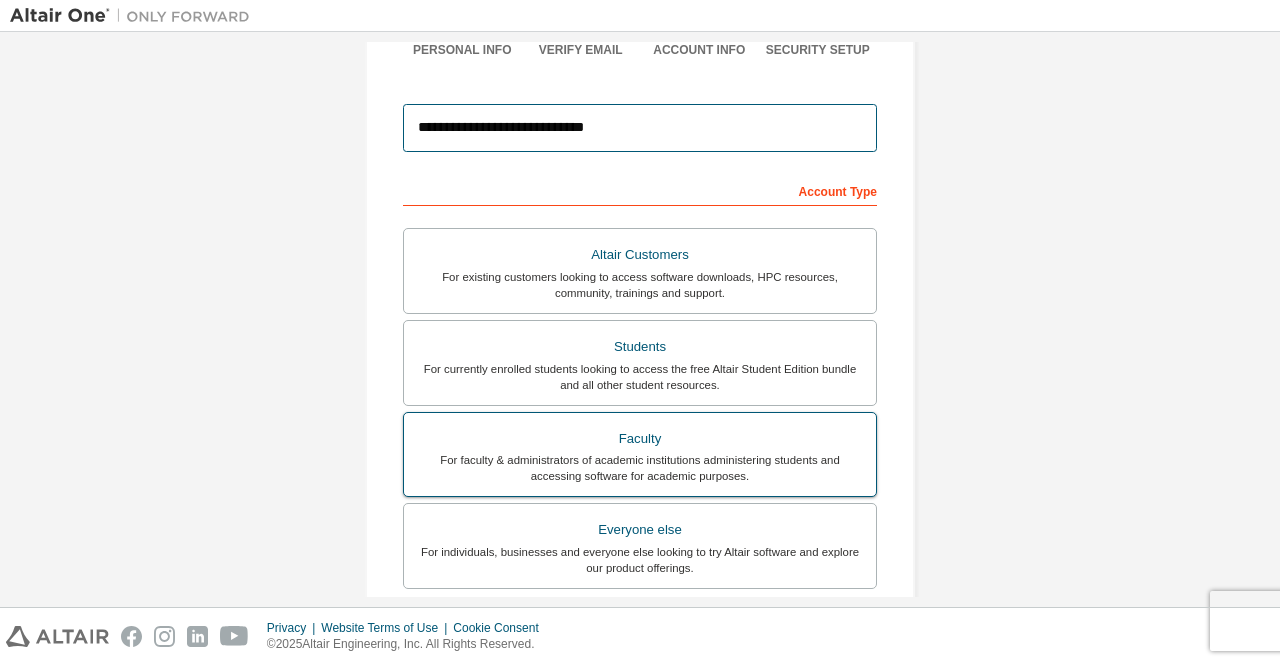scroll, scrollTop: 400, scrollLeft: 0, axis: vertical 